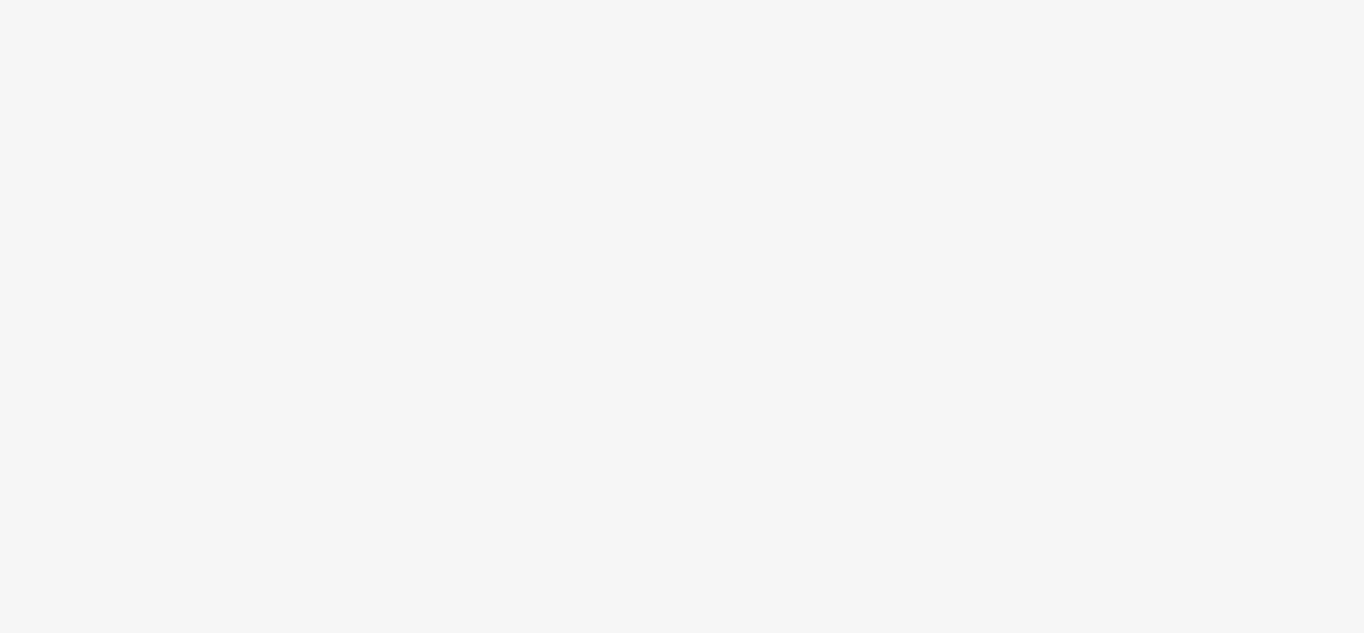 scroll, scrollTop: 0, scrollLeft: 0, axis: both 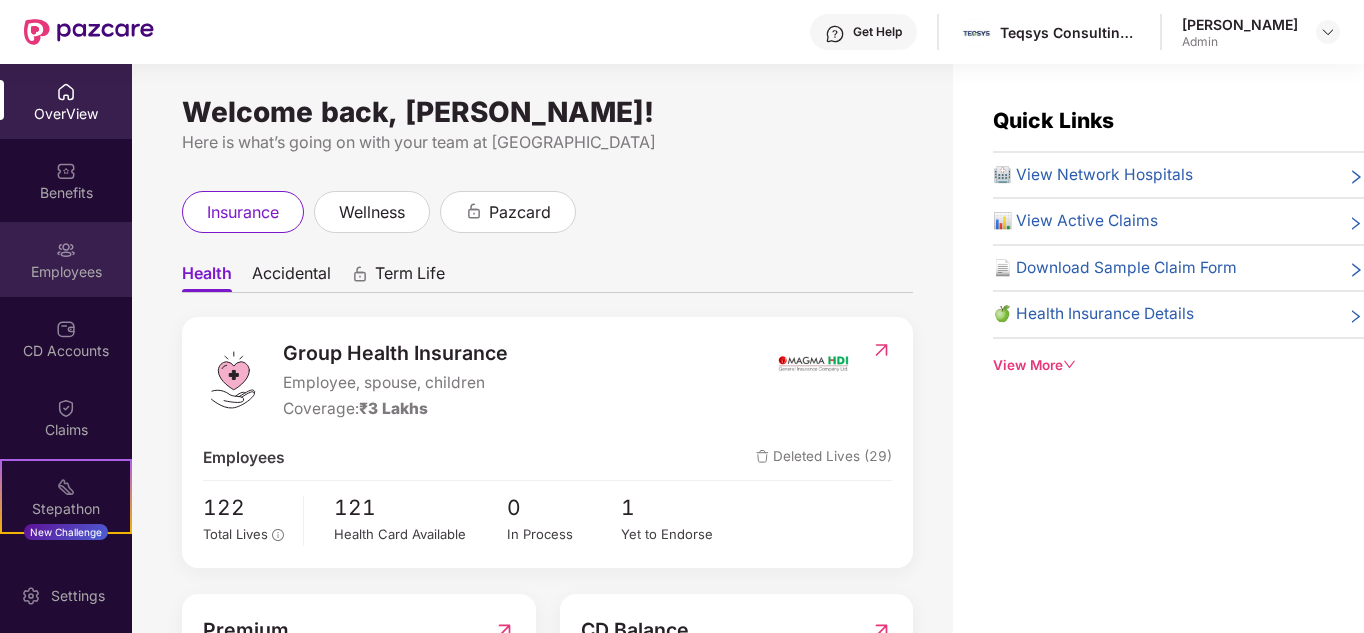 click at bounding box center [66, 250] 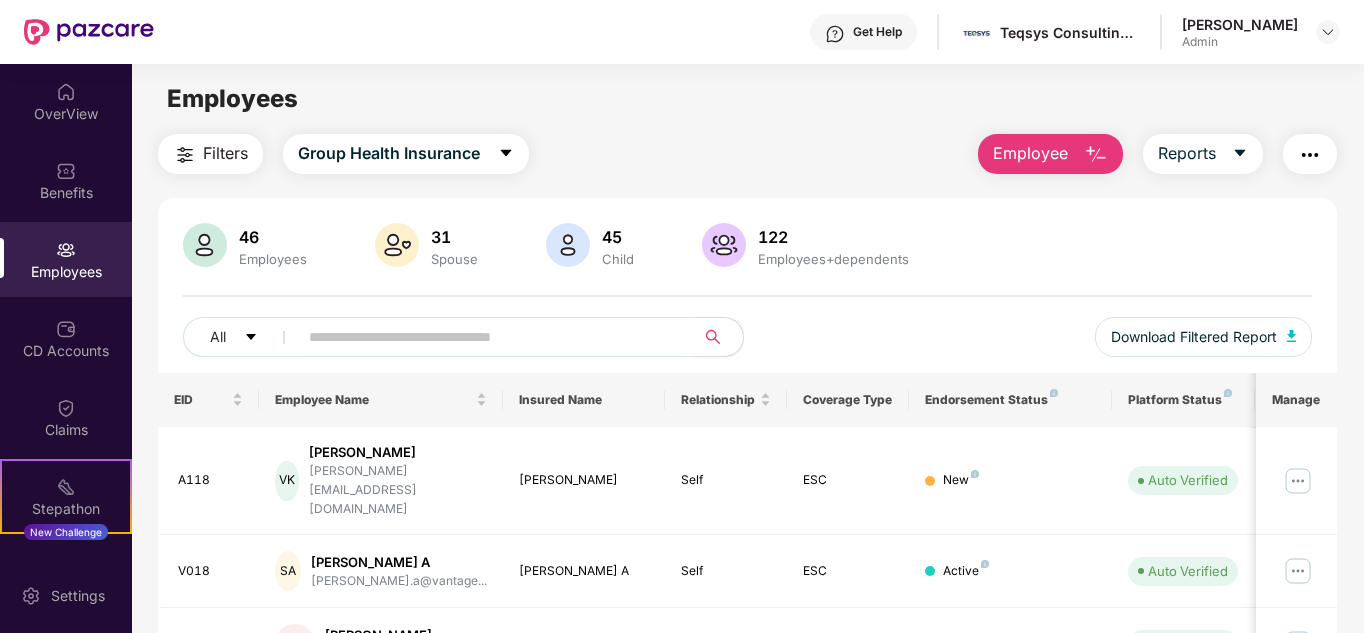 click at bounding box center (488, 337) 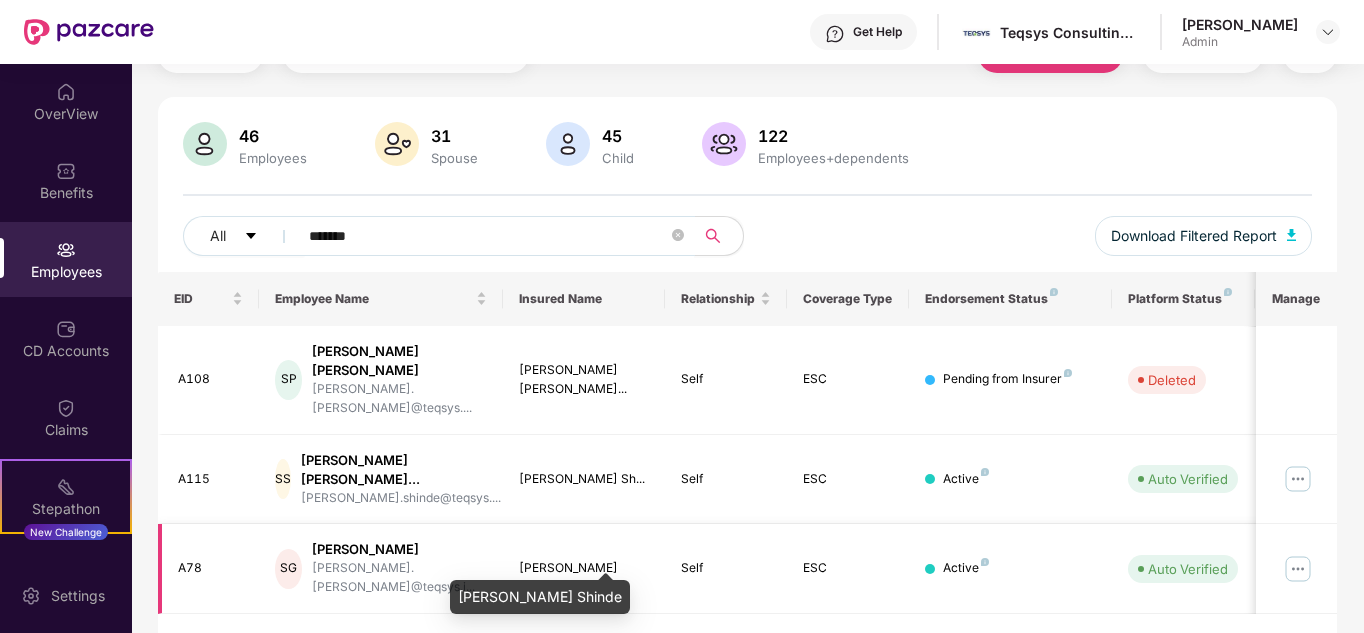 scroll, scrollTop: 102, scrollLeft: 0, axis: vertical 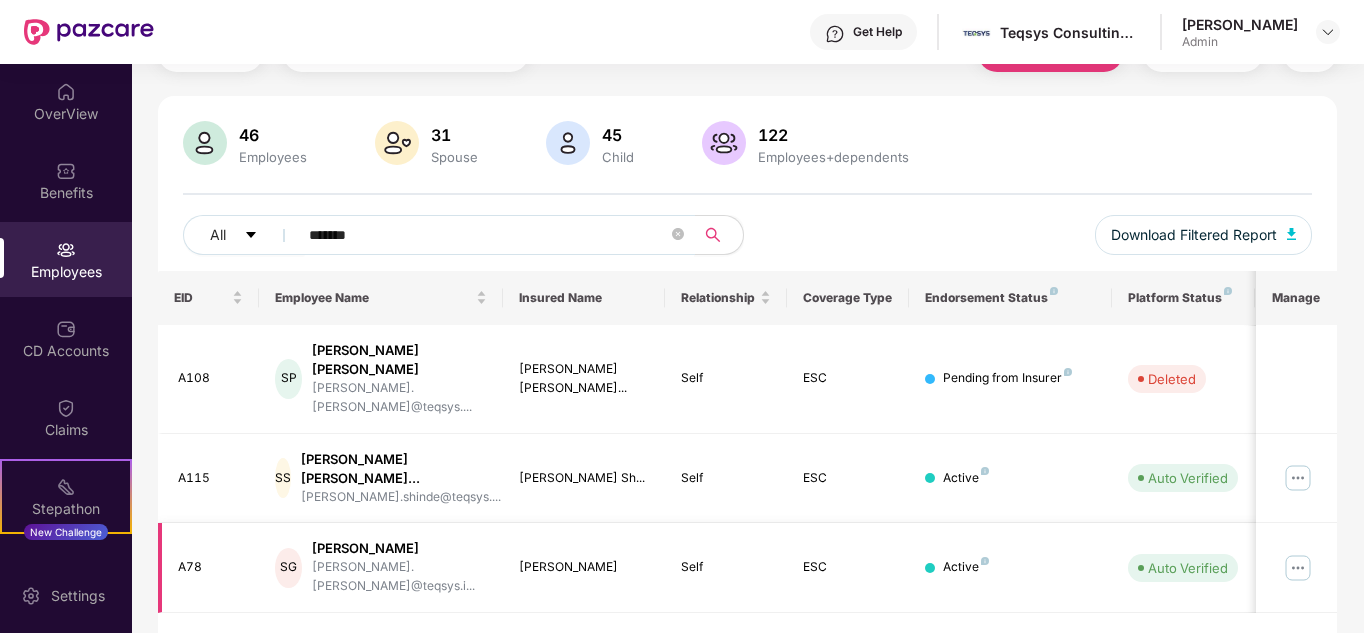 type on "*******" 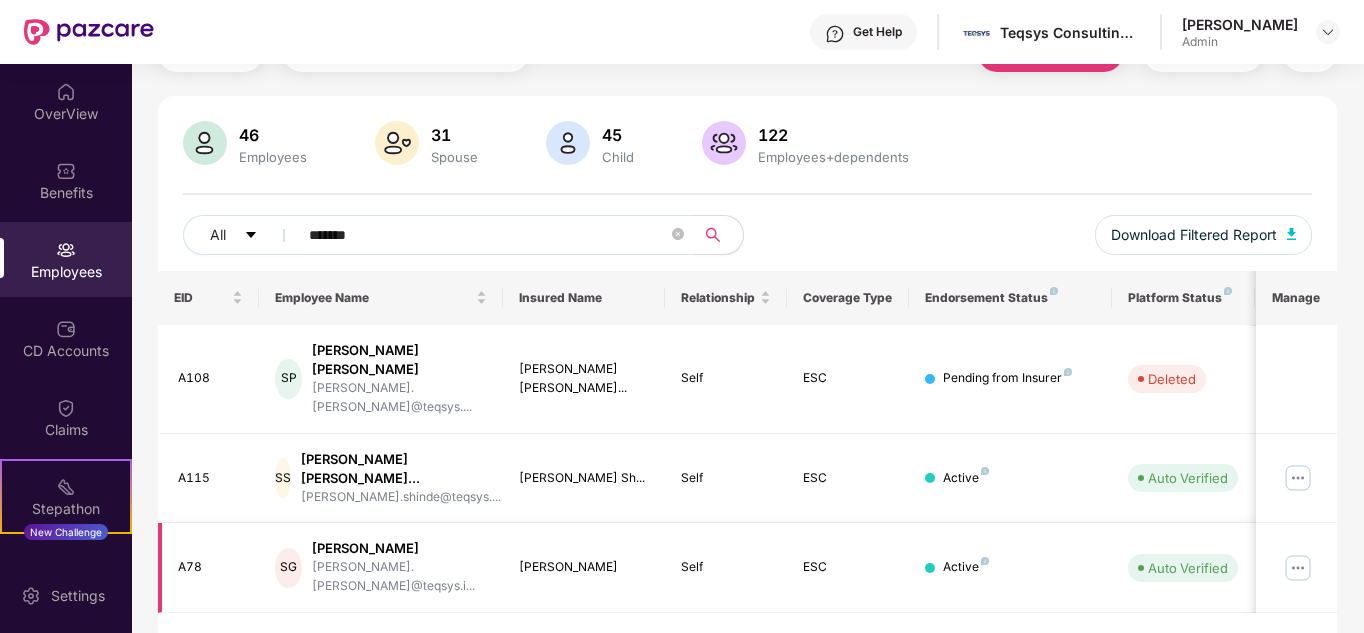 click on "A78" at bounding box center (211, 567) 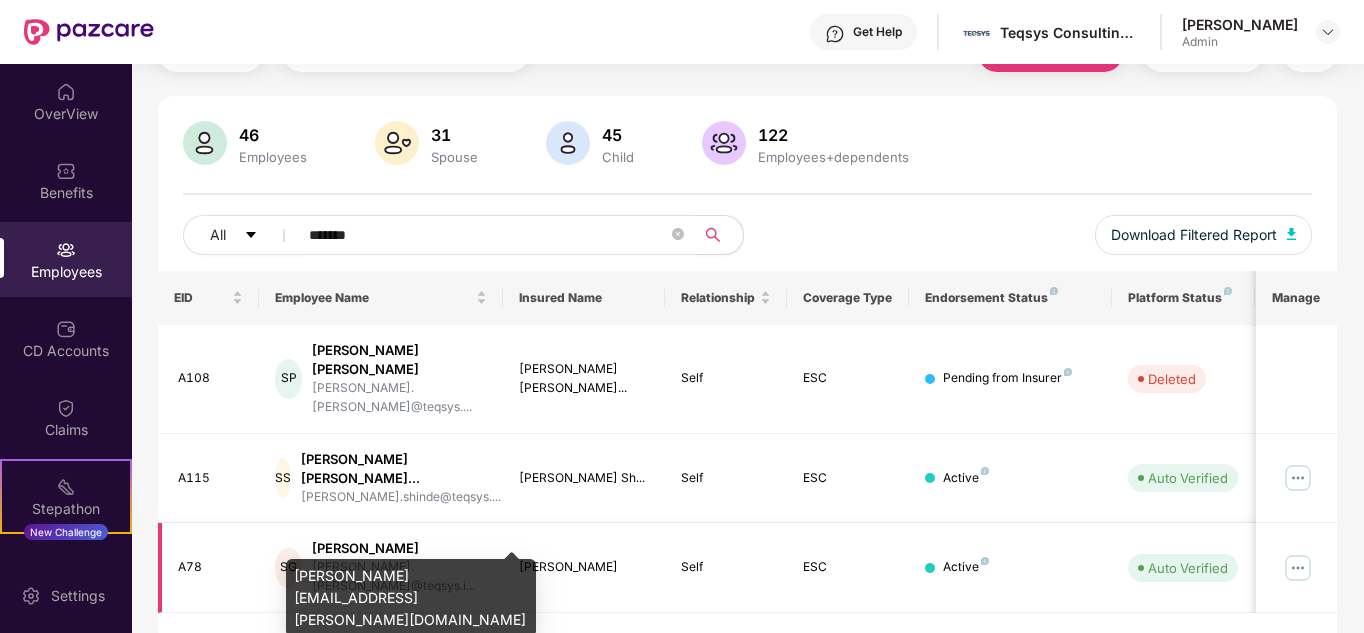 click on "[PERSON_NAME].[PERSON_NAME]@teqsys.i..." at bounding box center [399, 577] 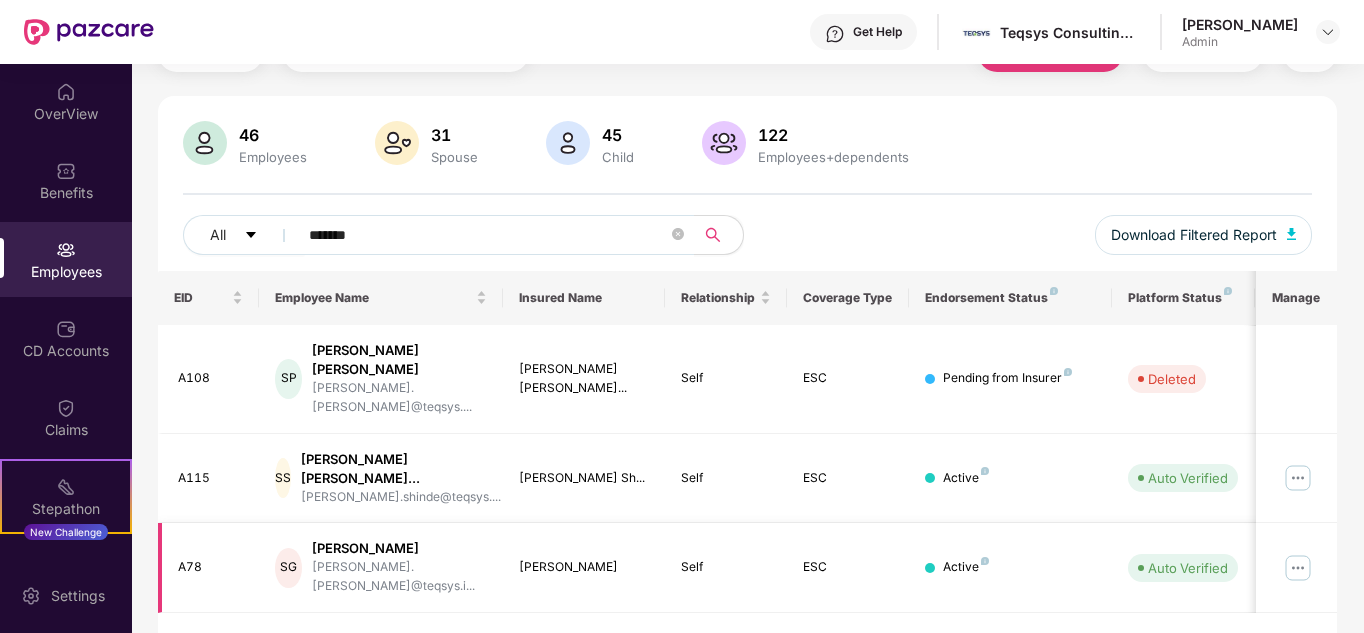 click on "ESC" at bounding box center [848, 568] 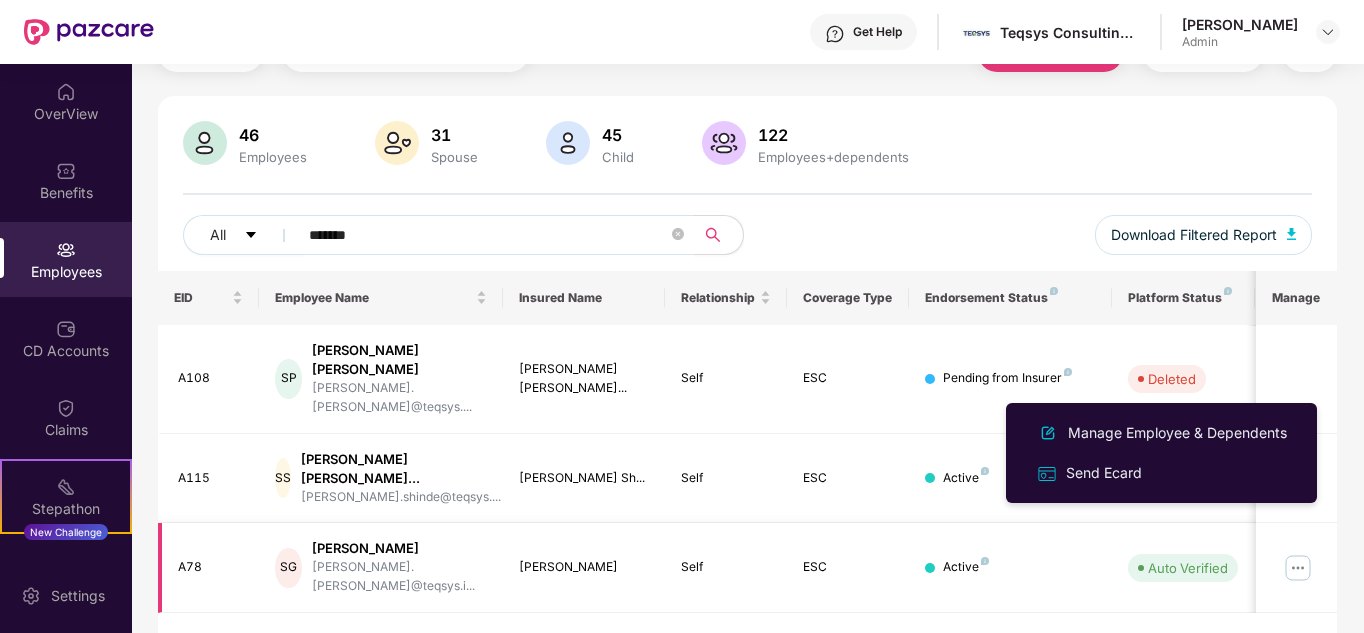 click on "[PERSON_NAME]" at bounding box center (399, 548) 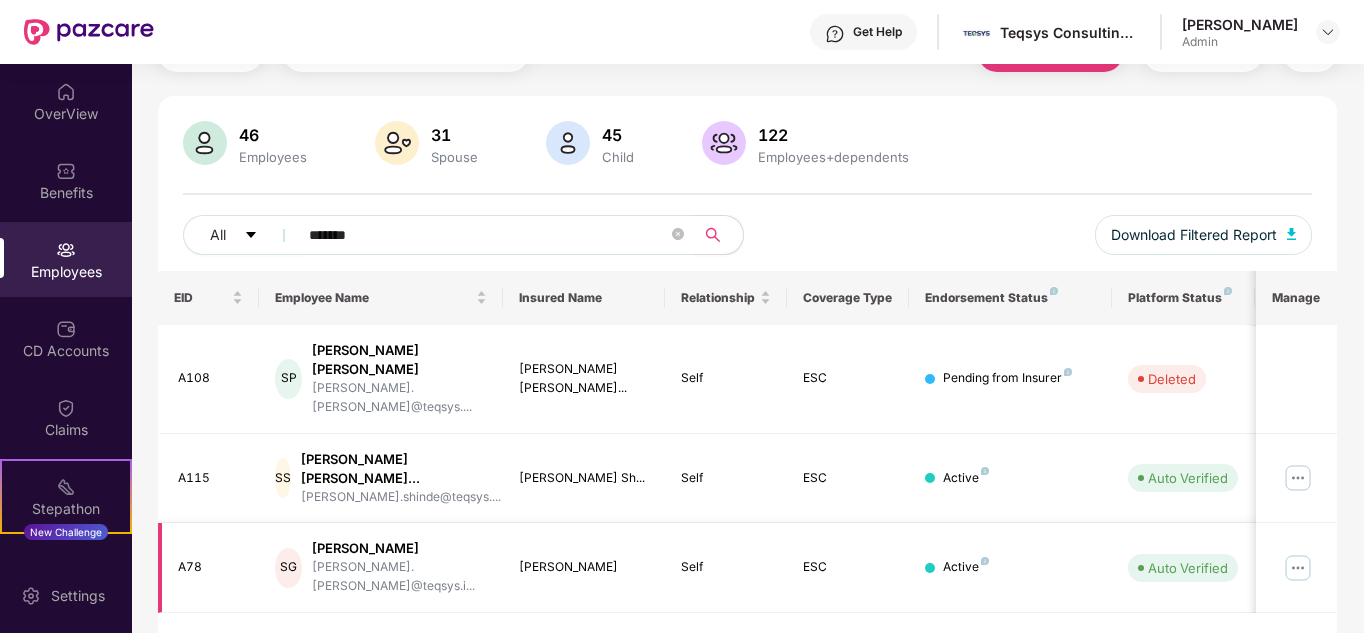click on "[PERSON_NAME]" at bounding box center (399, 548) 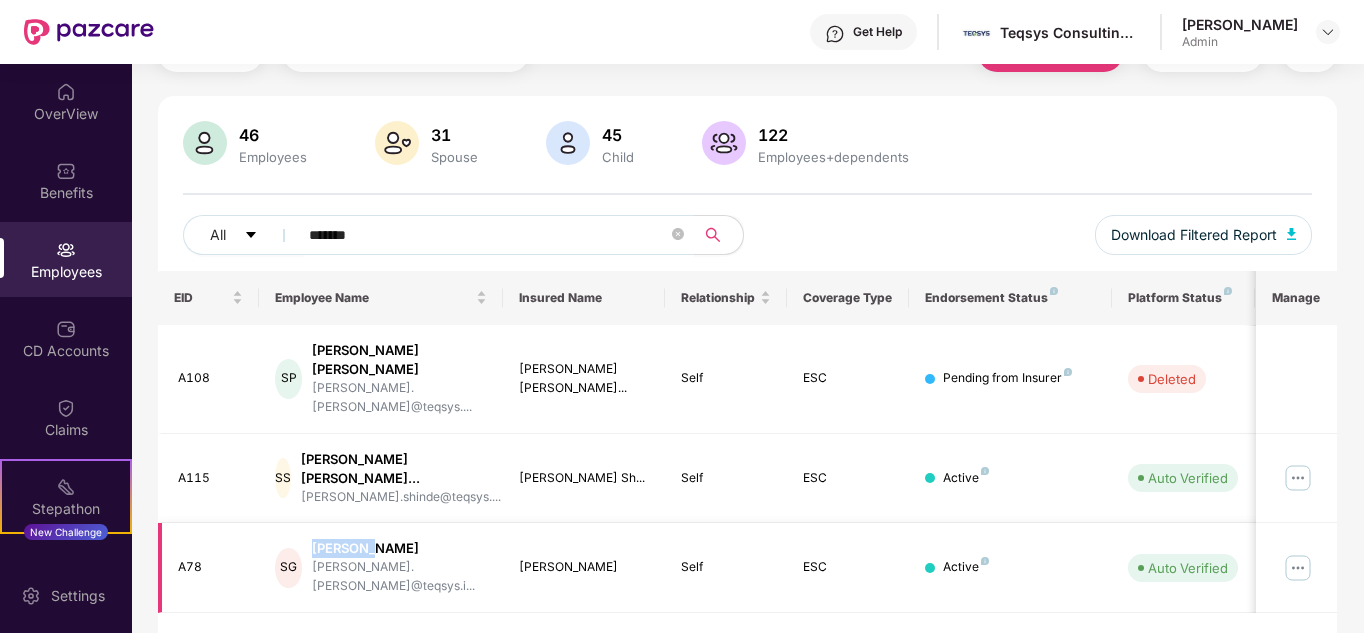 click on "[PERSON_NAME]" at bounding box center [399, 548] 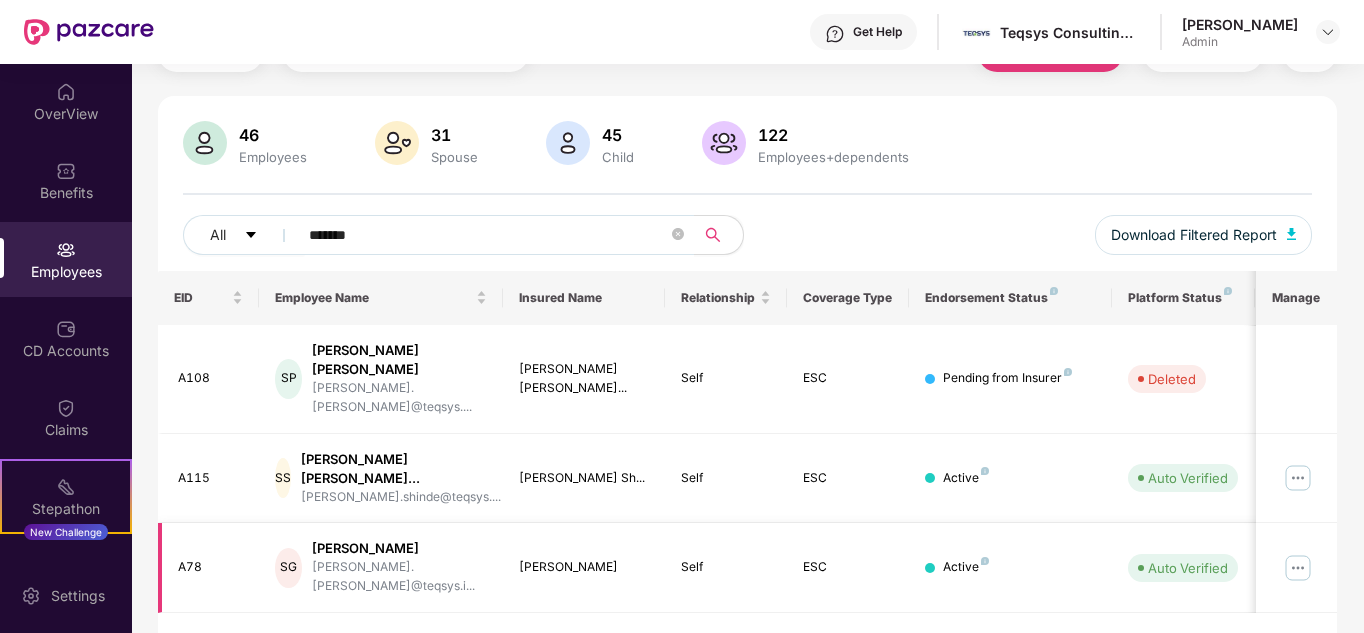 click on "A78" at bounding box center (209, 568) 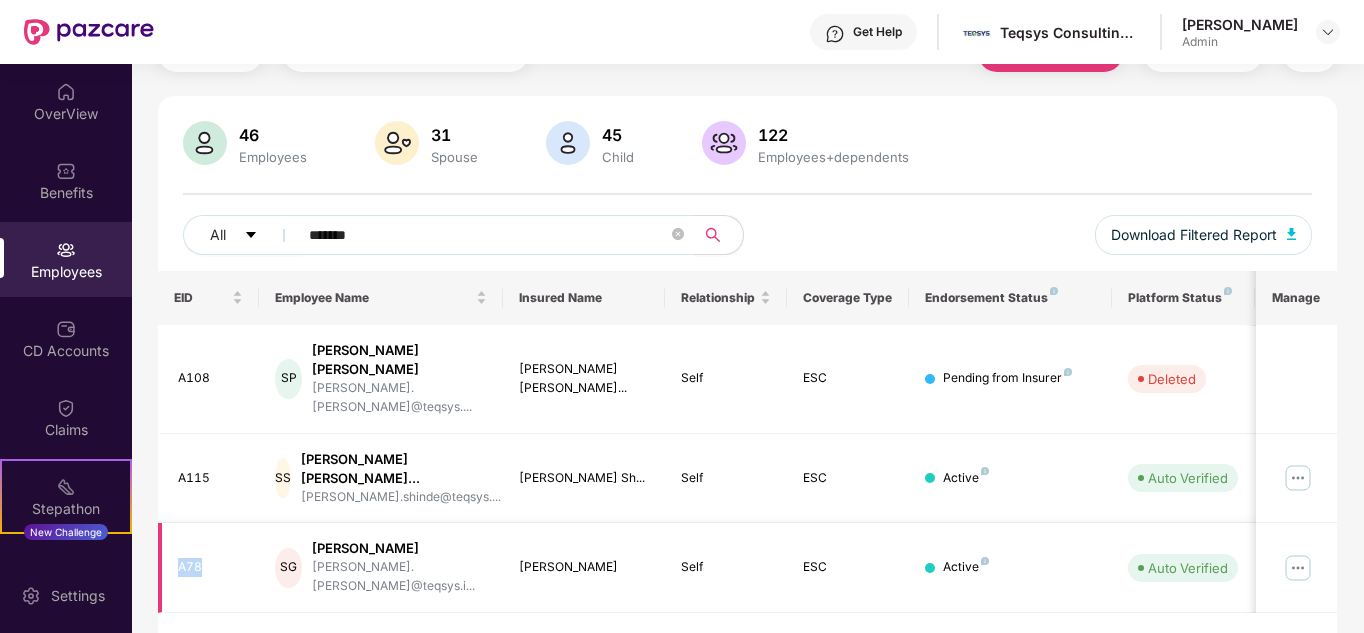 click on "A78" at bounding box center [211, 567] 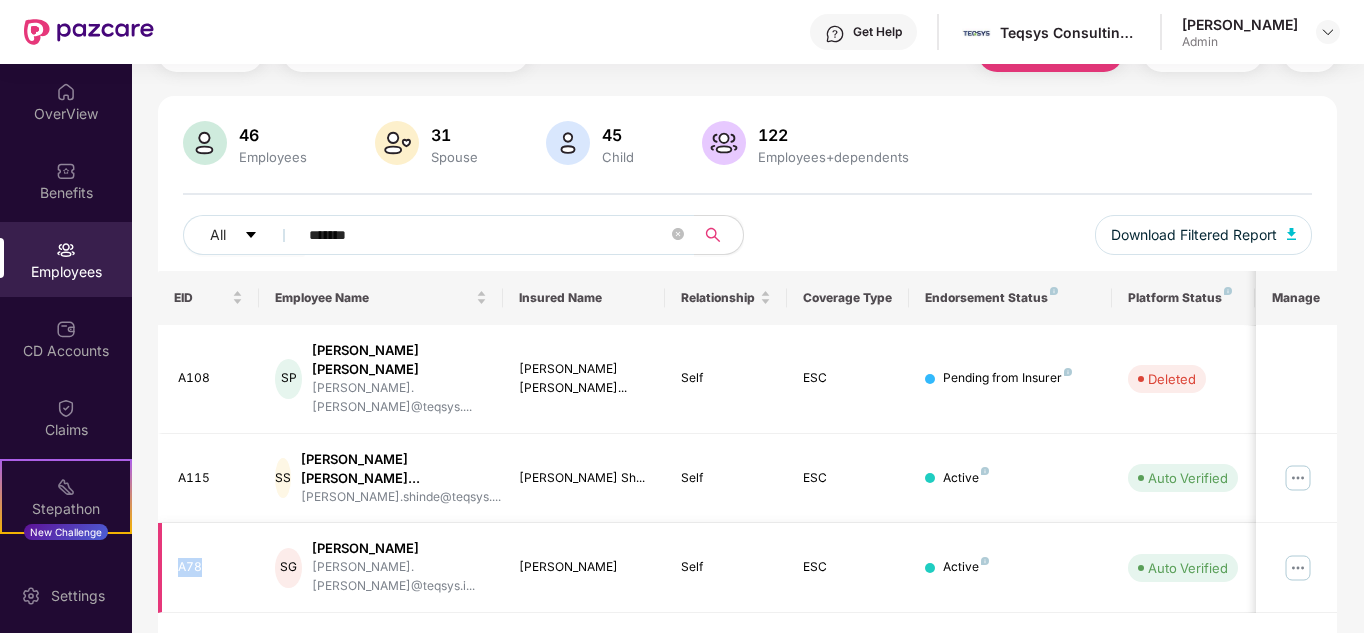 click at bounding box center (1298, 568) 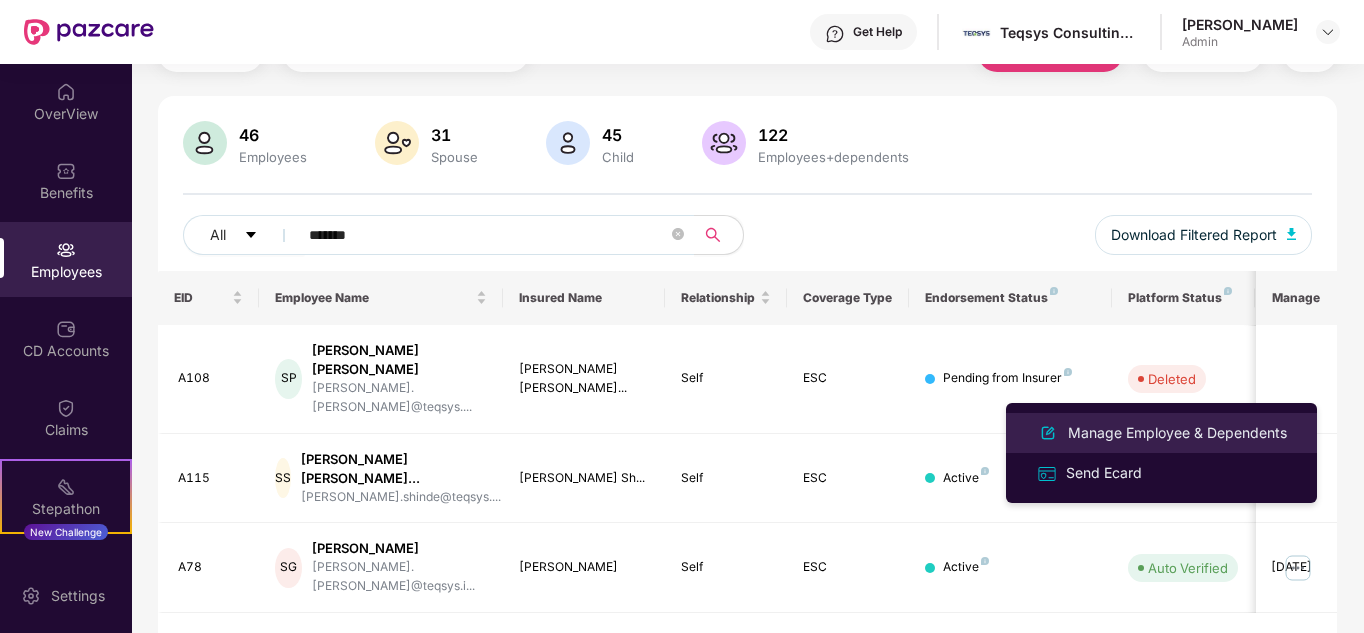 click on "Manage Employee & Dependents" at bounding box center [1177, 433] 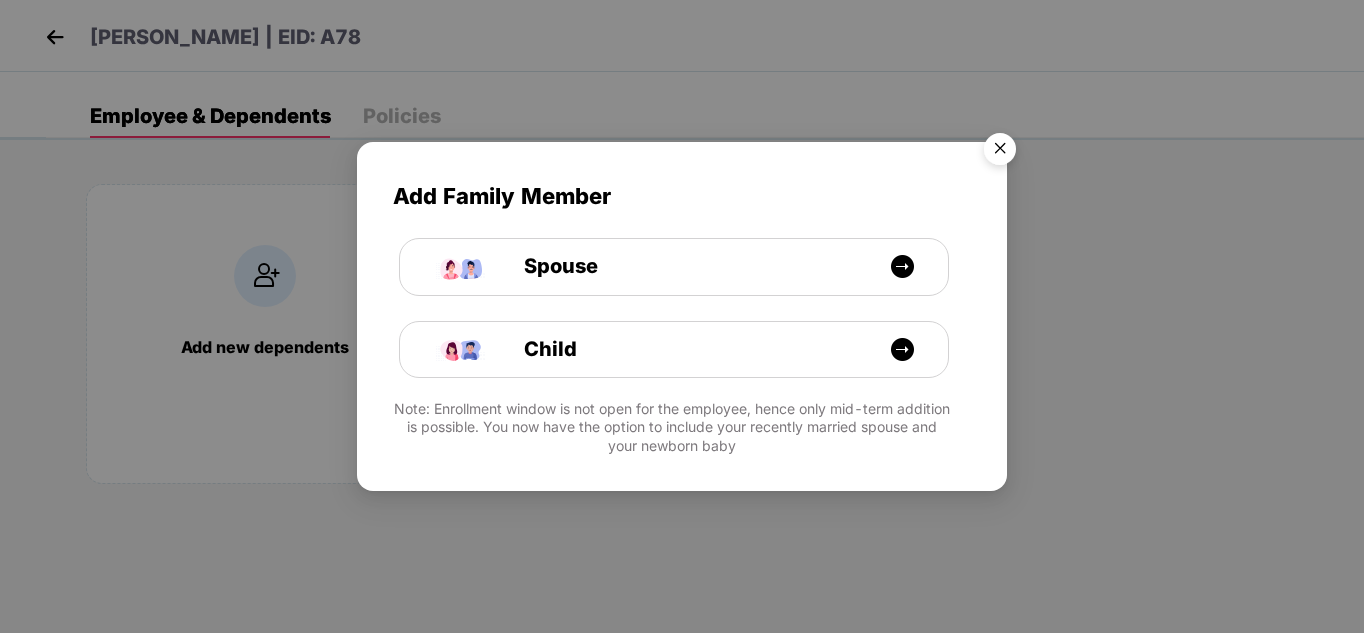 click at bounding box center (1000, 152) 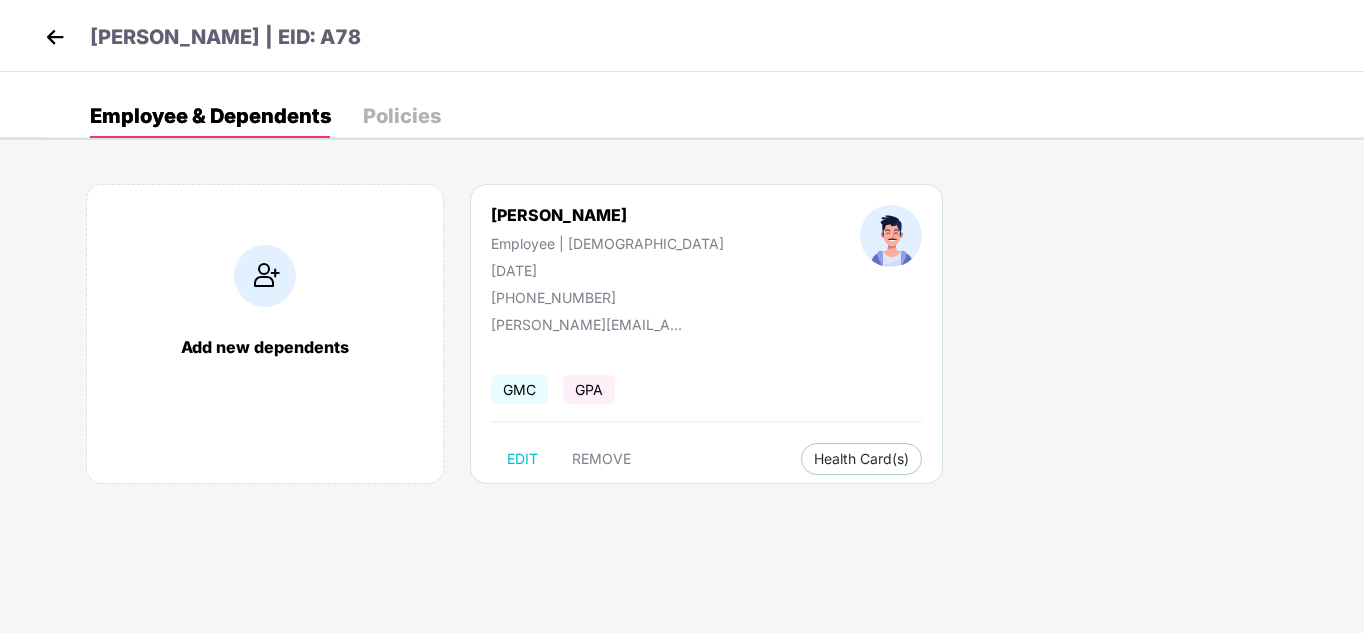 click at bounding box center (55, 37) 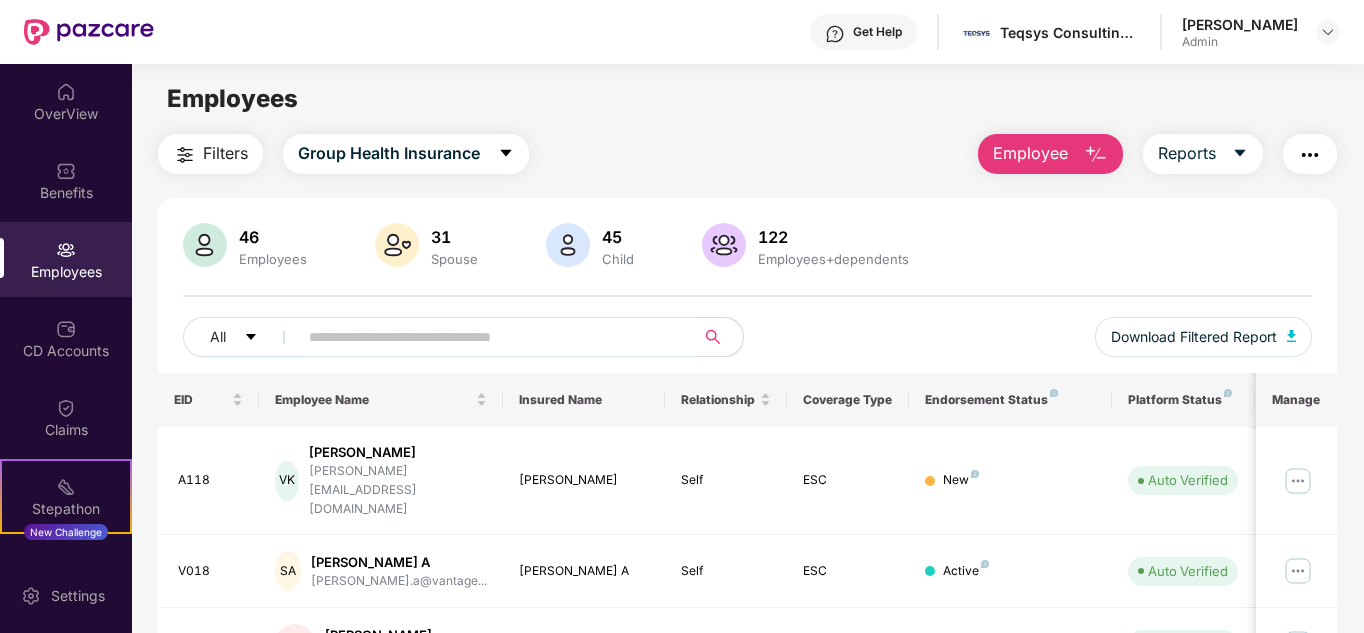 click at bounding box center [488, 337] 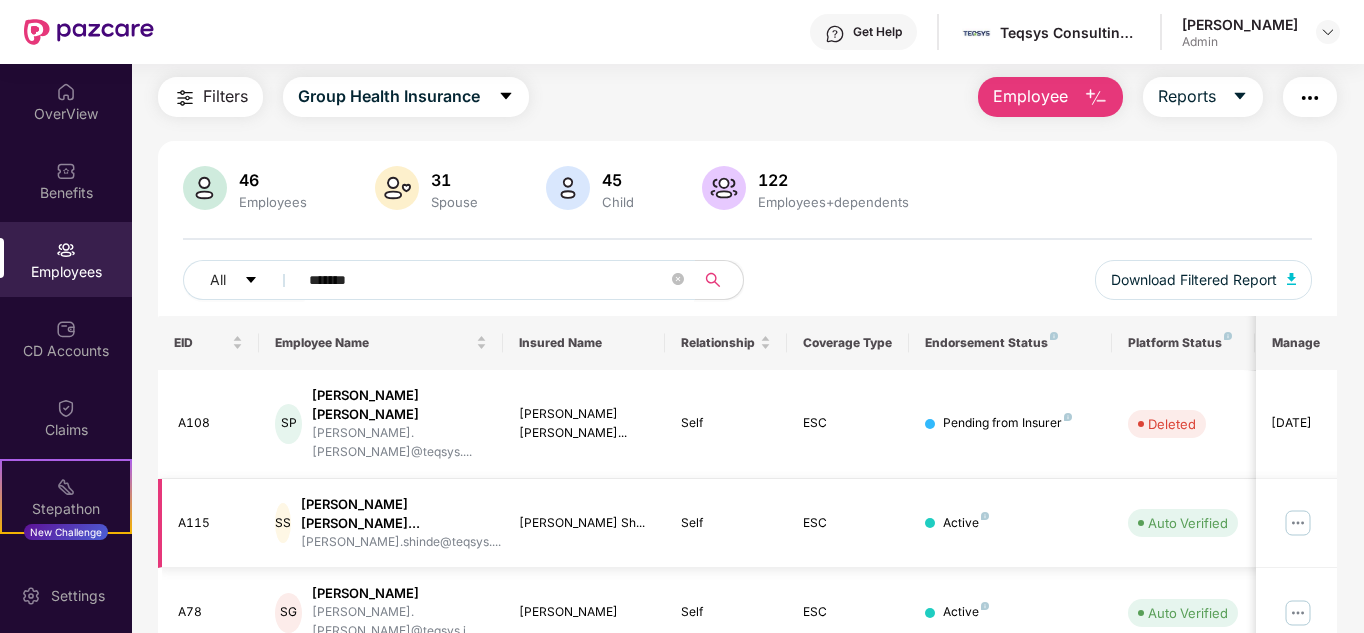 scroll, scrollTop: 102, scrollLeft: 0, axis: vertical 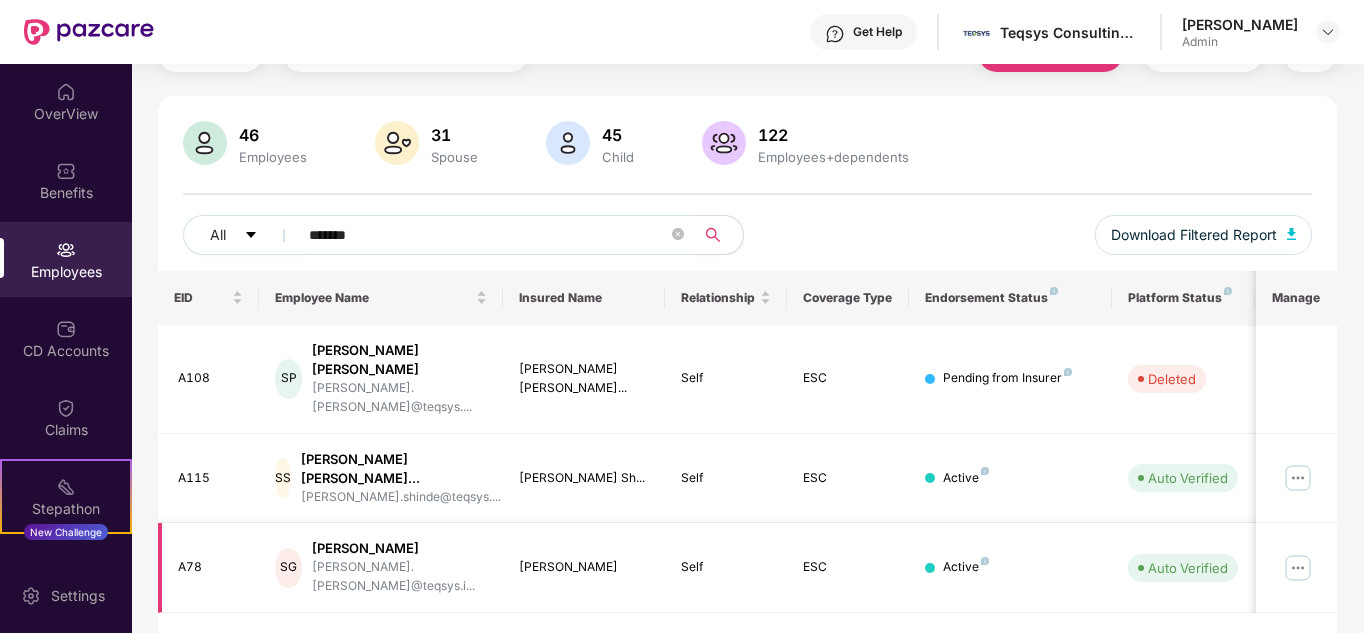 type on "*******" 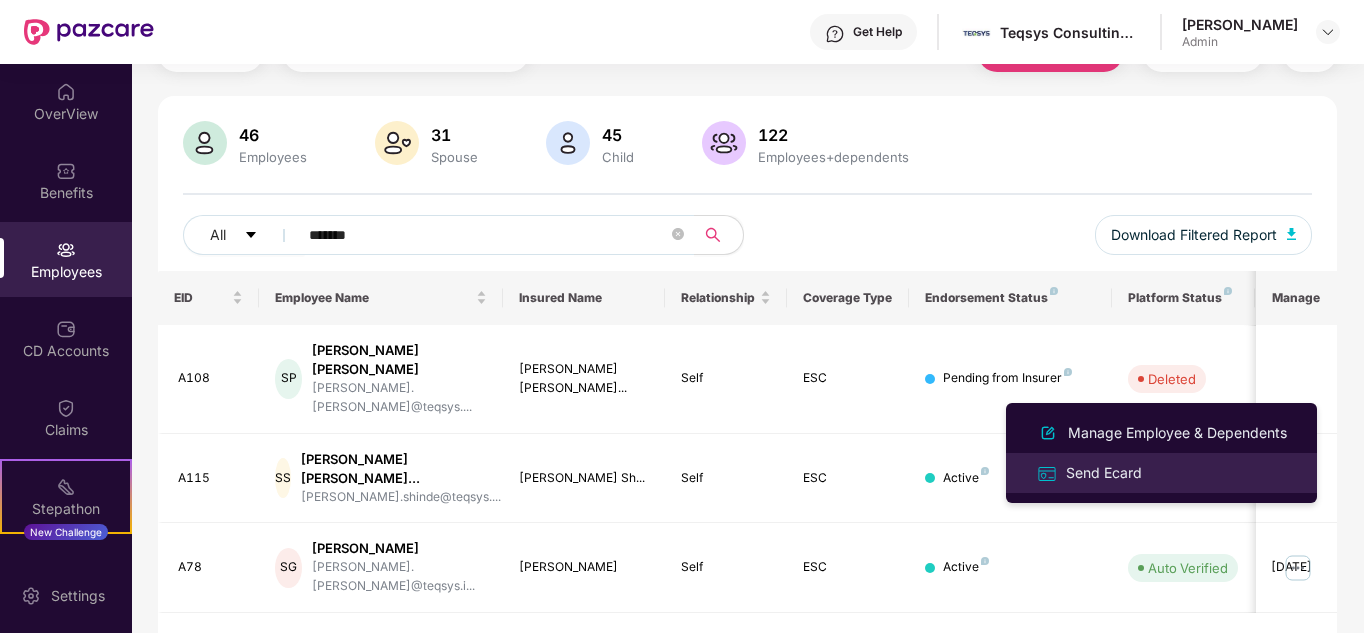 click on "Send Ecard" at bounding box center [1104, 473] 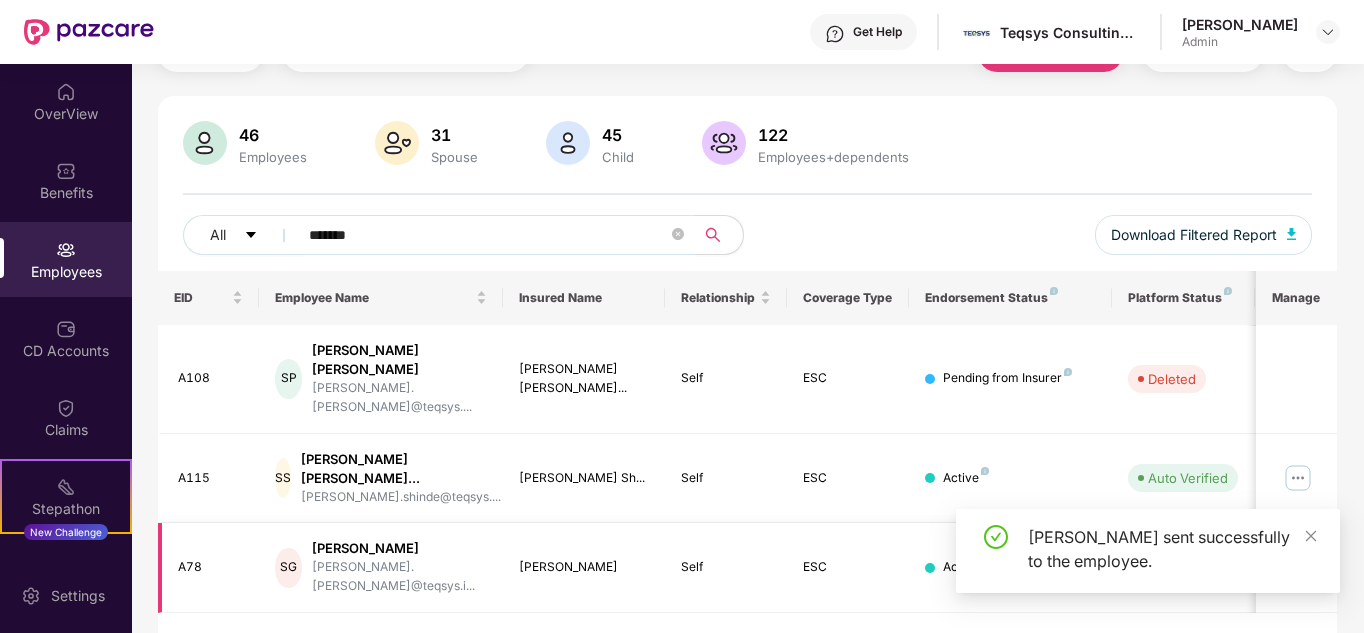 click on "A78" at bounding box center [211, 567] 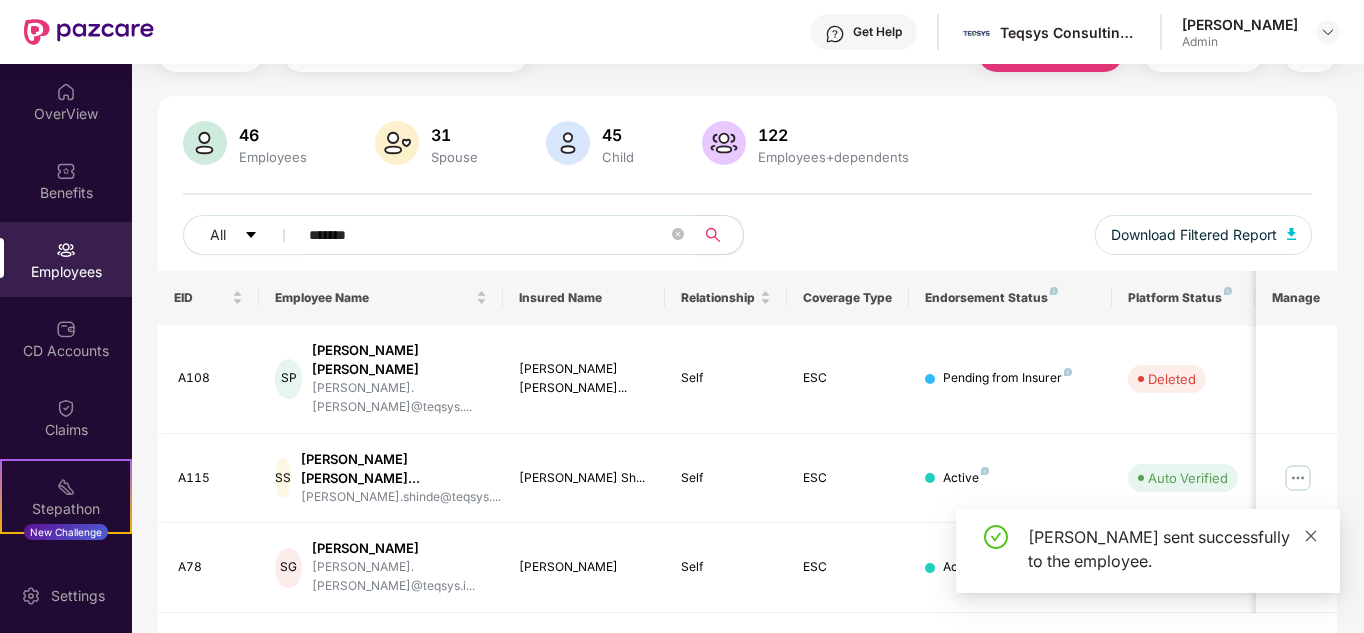click 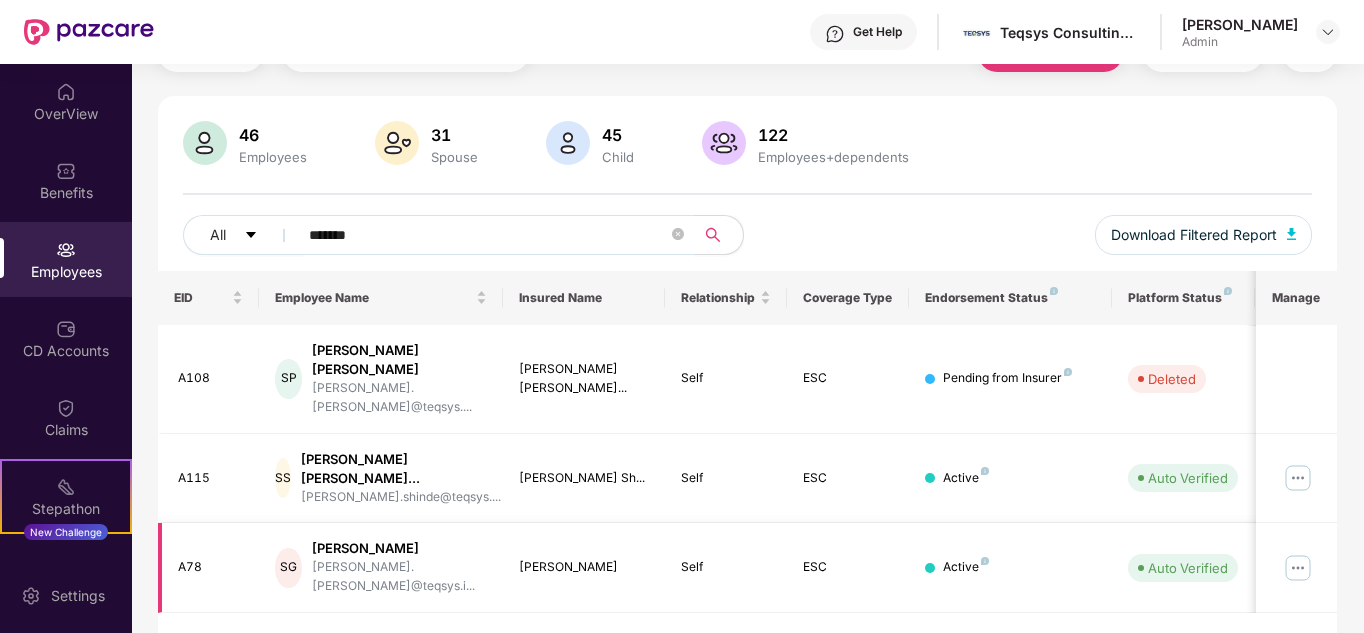 click at bounding box center [1298, 568] 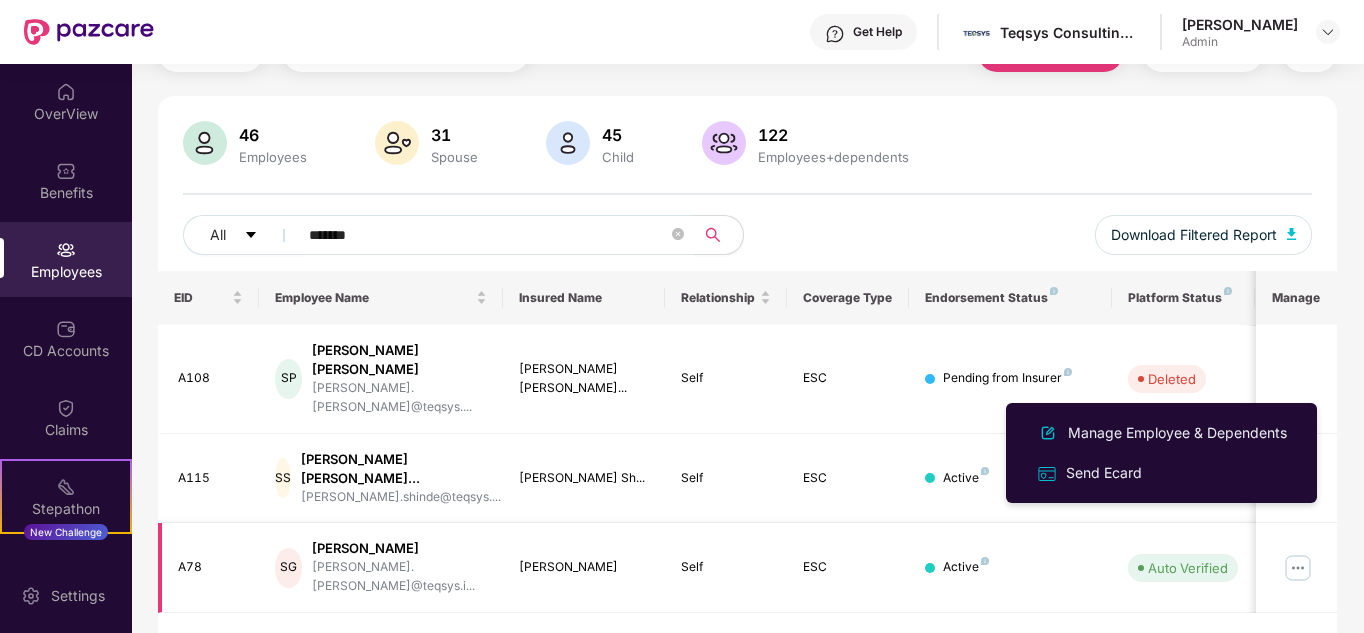 click on "[PERSON_NAME]" at bounding box center [399, 548] 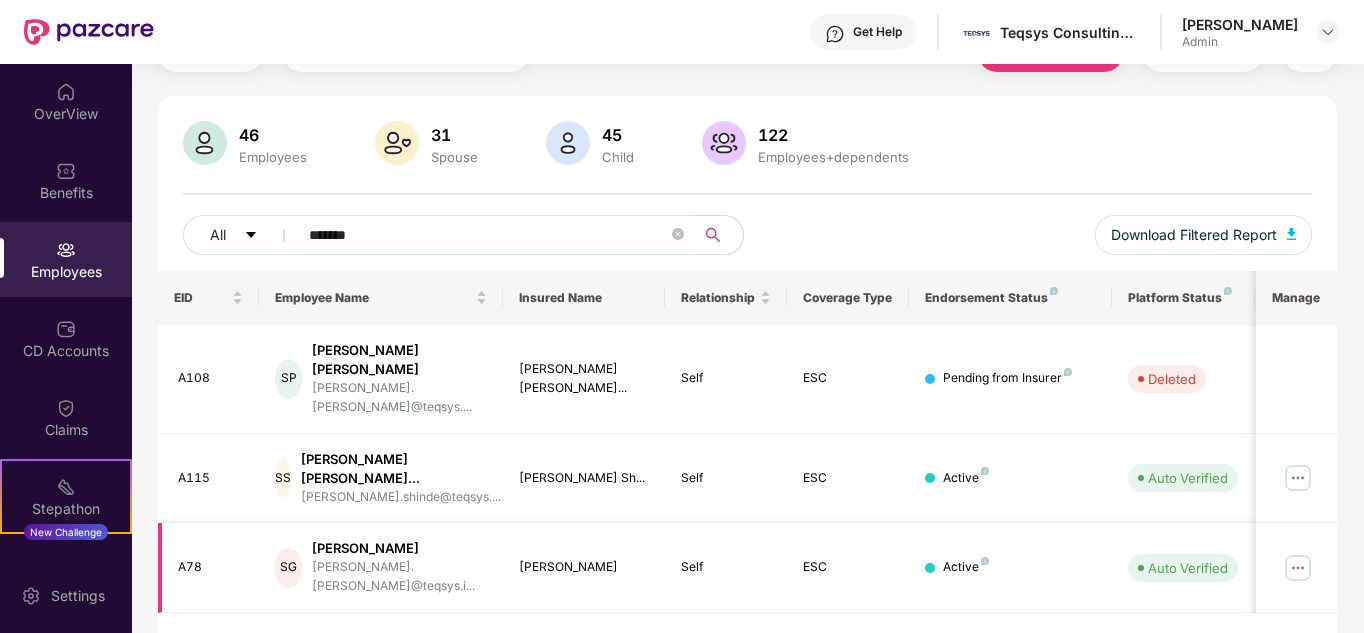 click on "A78" at bounding box center [211, 567] 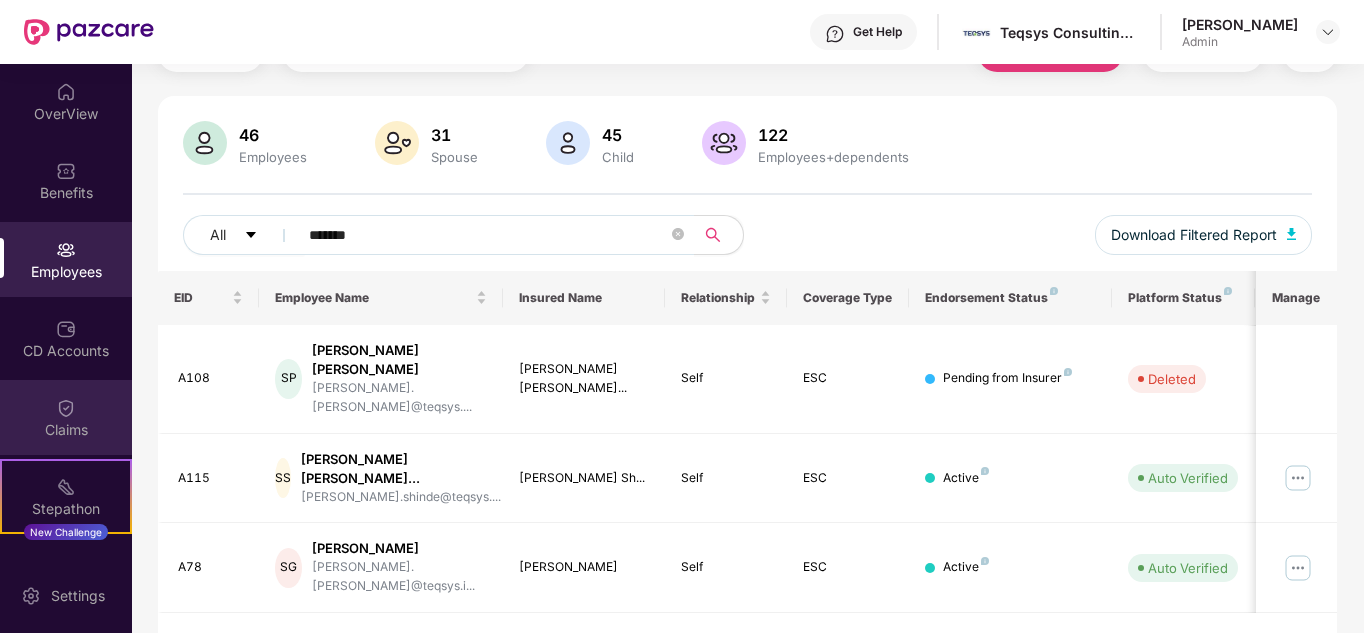click at bounding box center [66, 408] 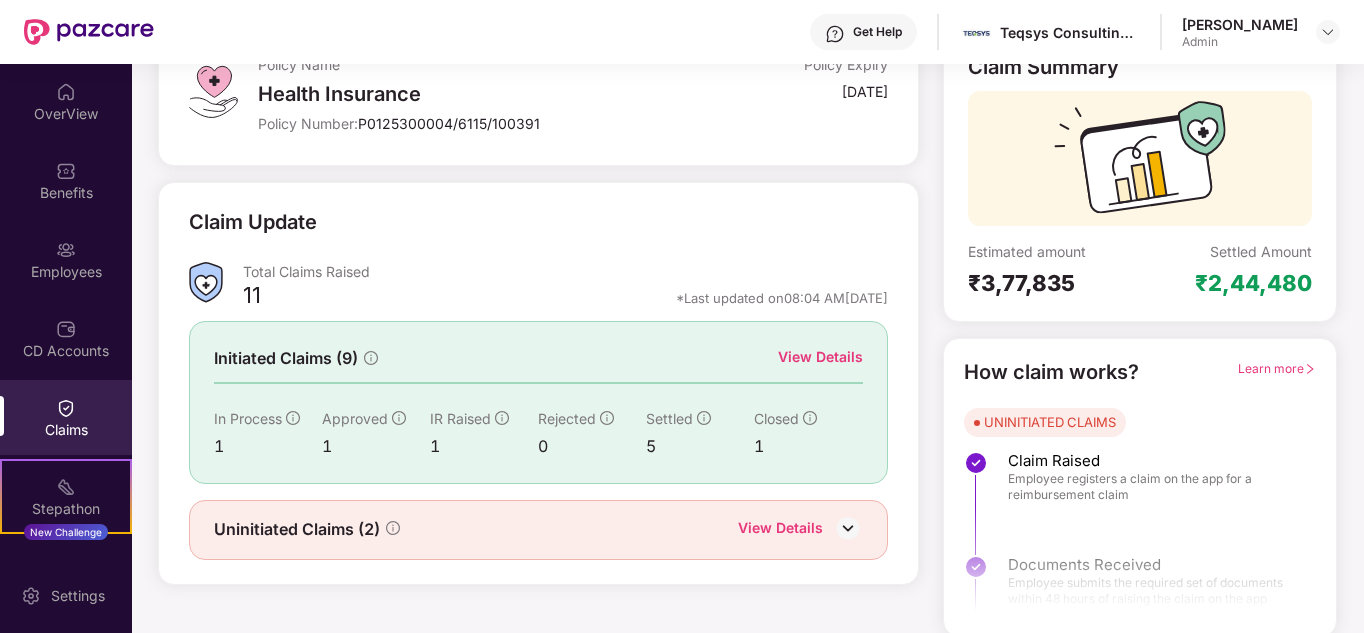scroll, scrollTop: 150, scrollLeft: 0, axis: vertical 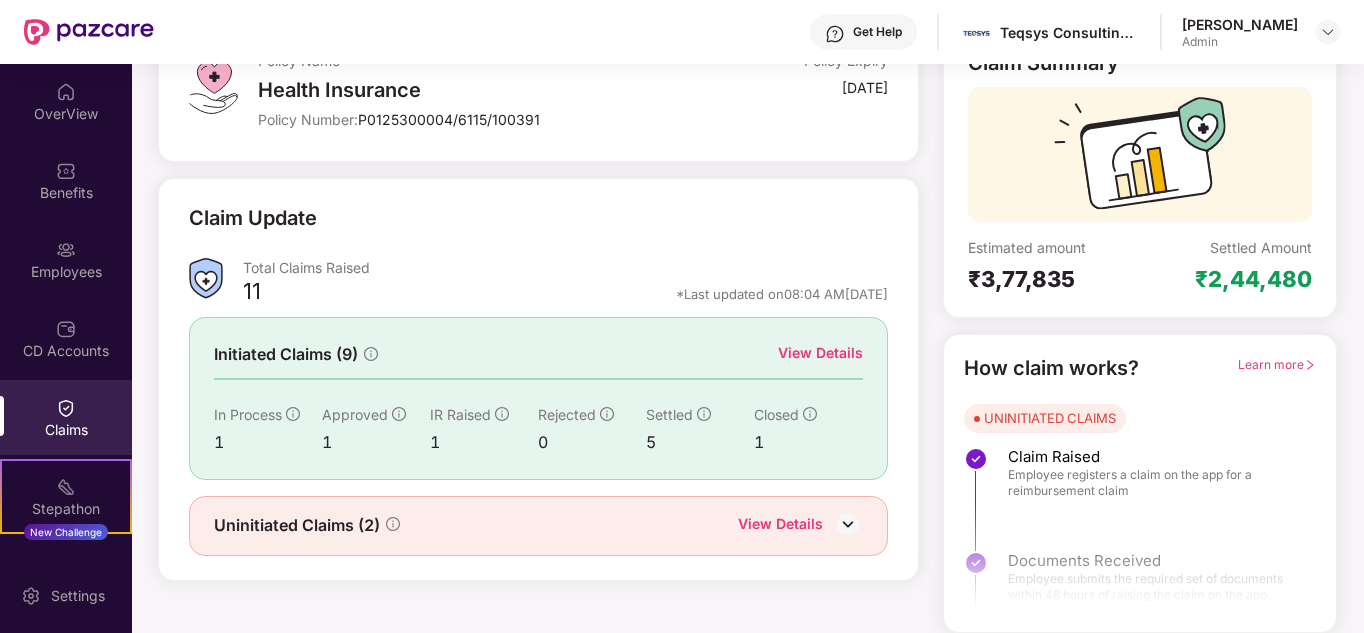 click at bounding box center [848, 524] 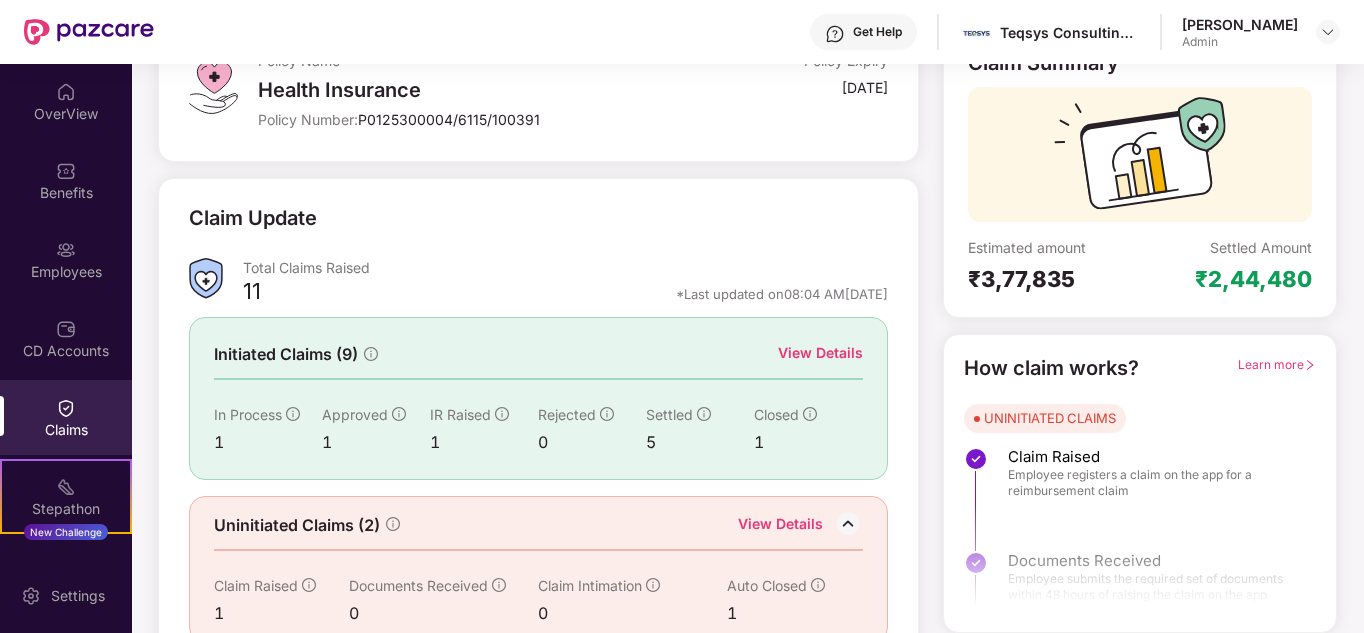 scroll, scrollTop: 185, scrollLeft: 0, axis: vertical 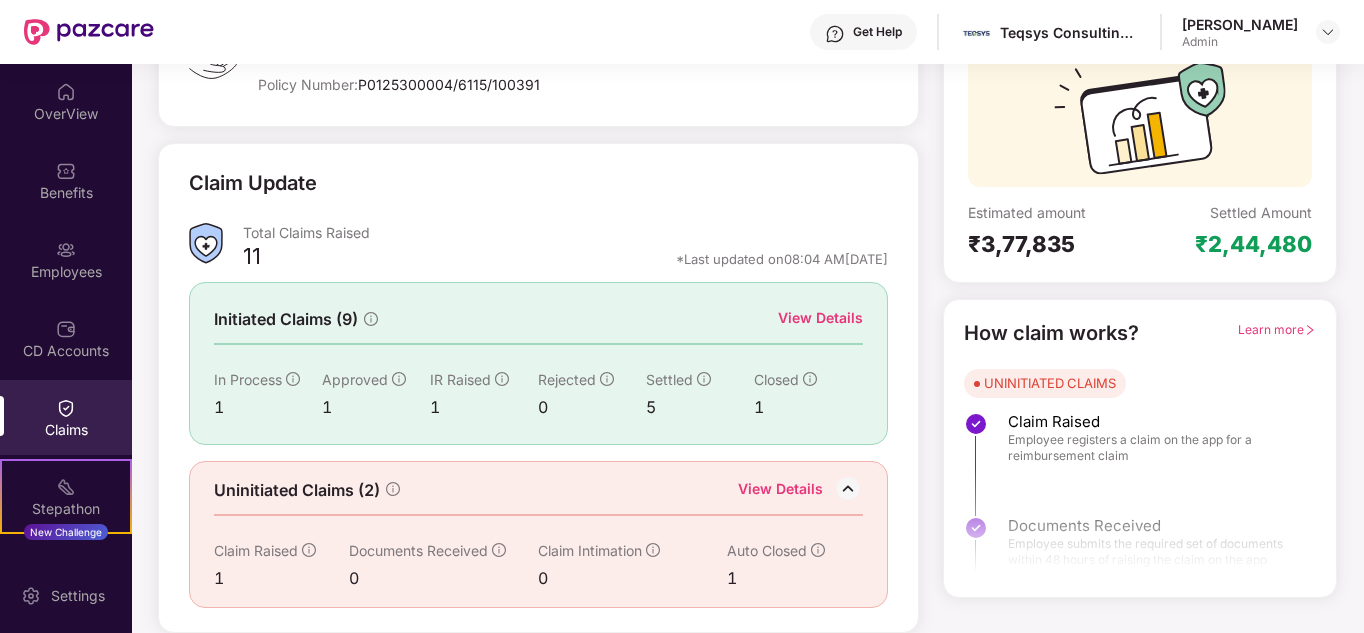 click on "1" at bounding box center [268, 407] 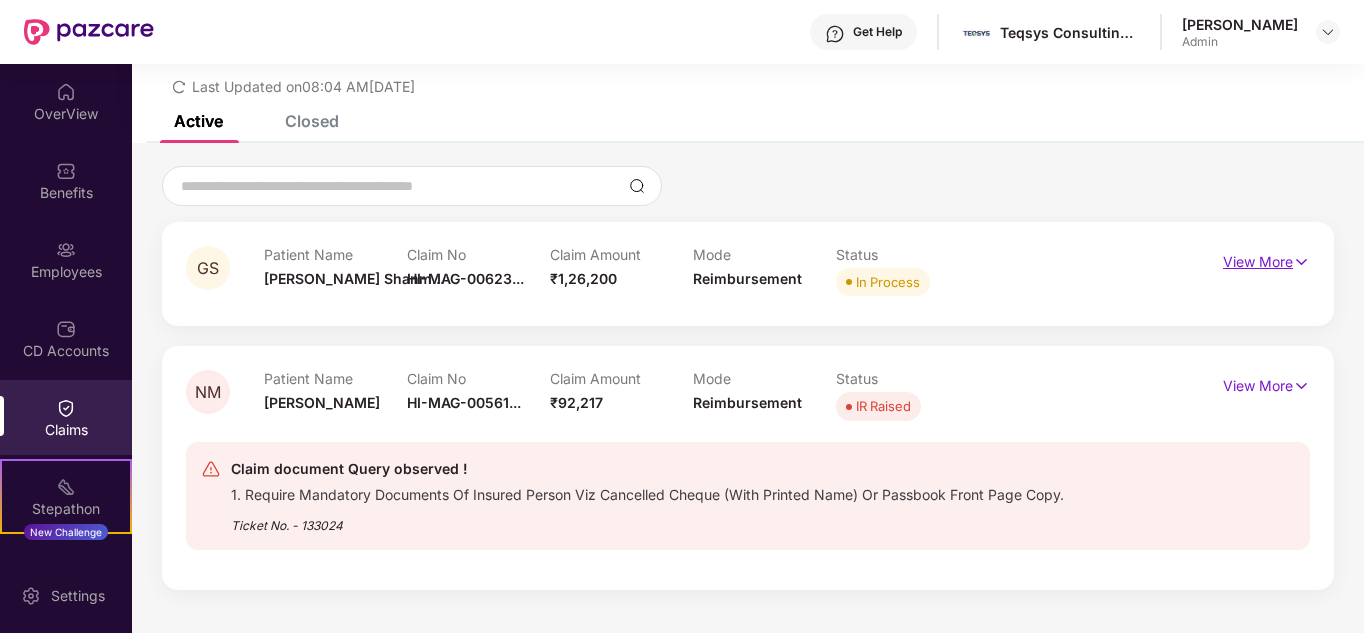 click on "View More" at bounding box center [1266, 259] 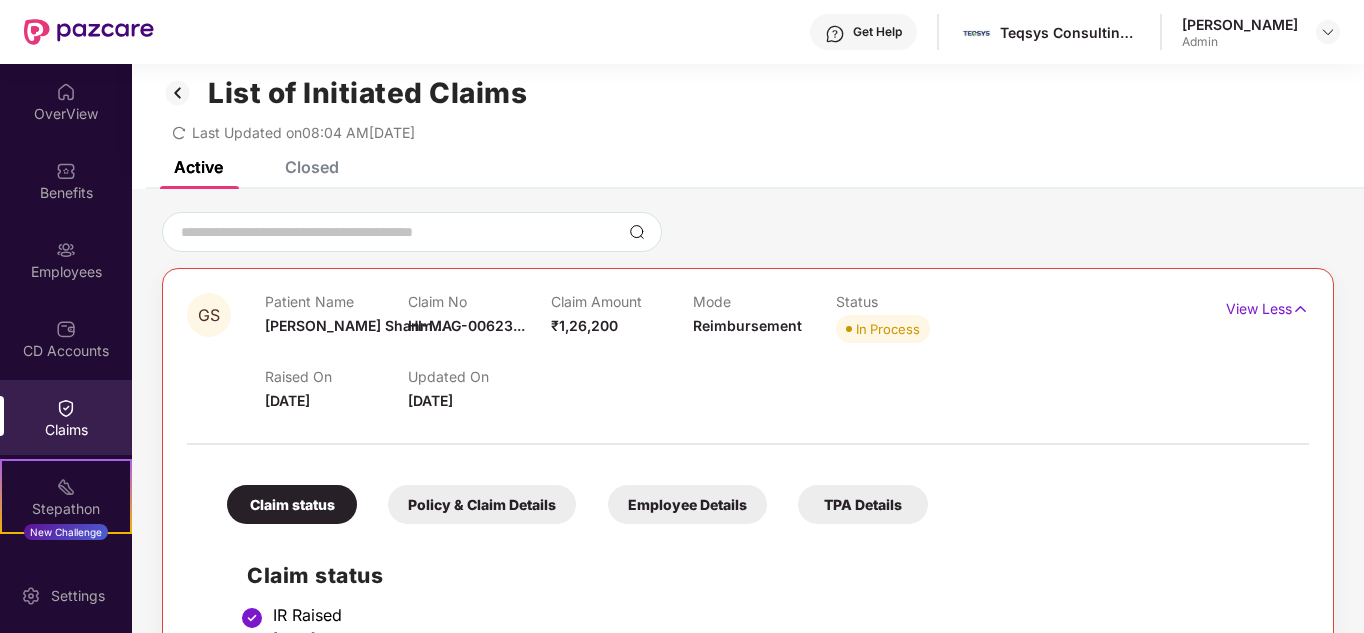 scroll, scrollTop: 0, scrollLeft: 0, axis: both 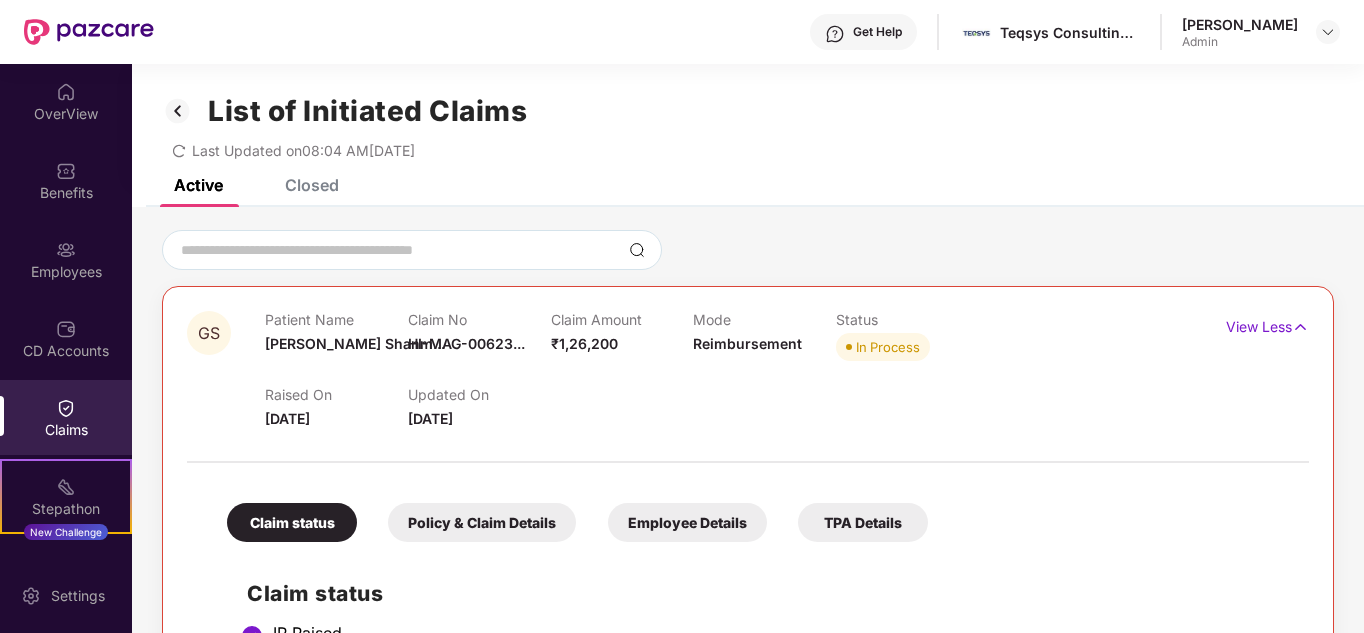 click on "Active Closed" at bounding box center [748, 193] 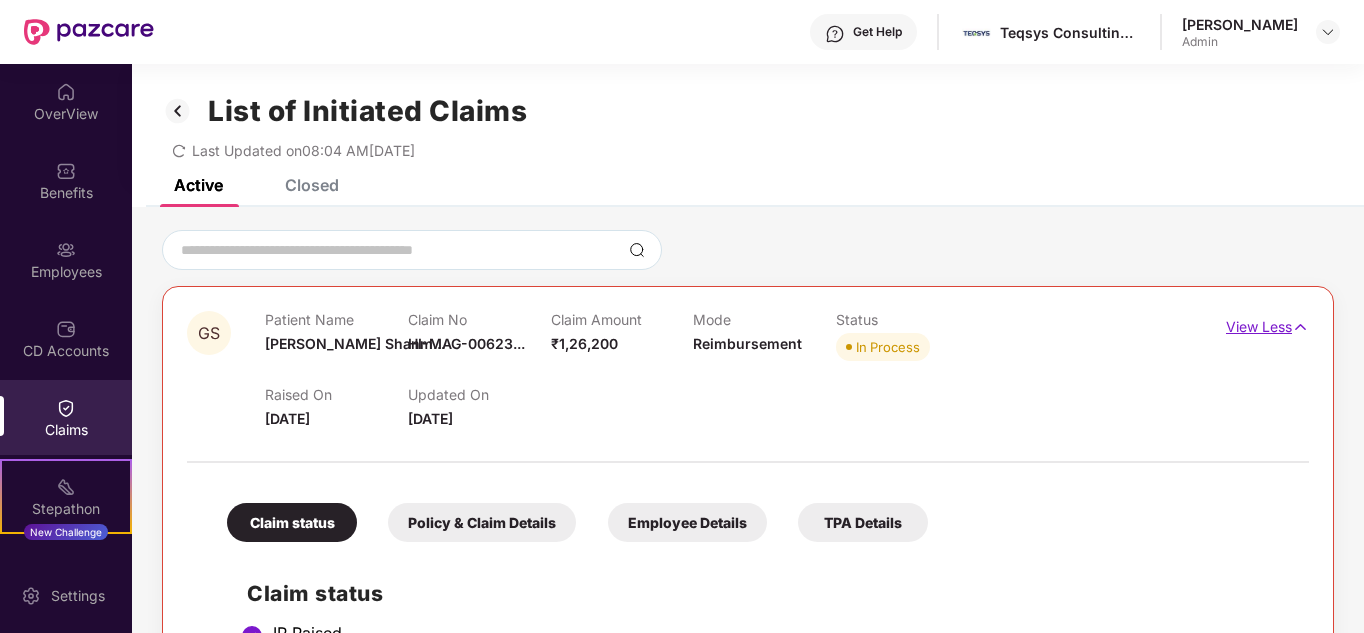 click on "View Less" at bounding box center [1267, 324] 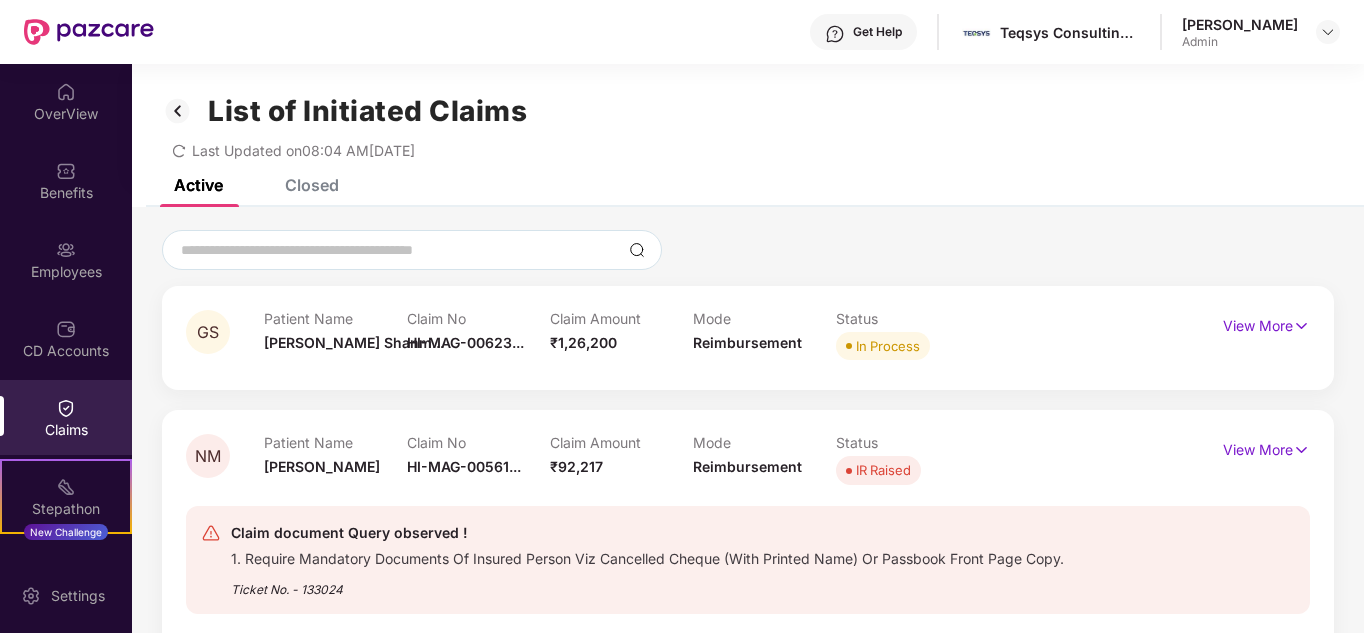 click on "Closed" at bounding box center (312, 185) 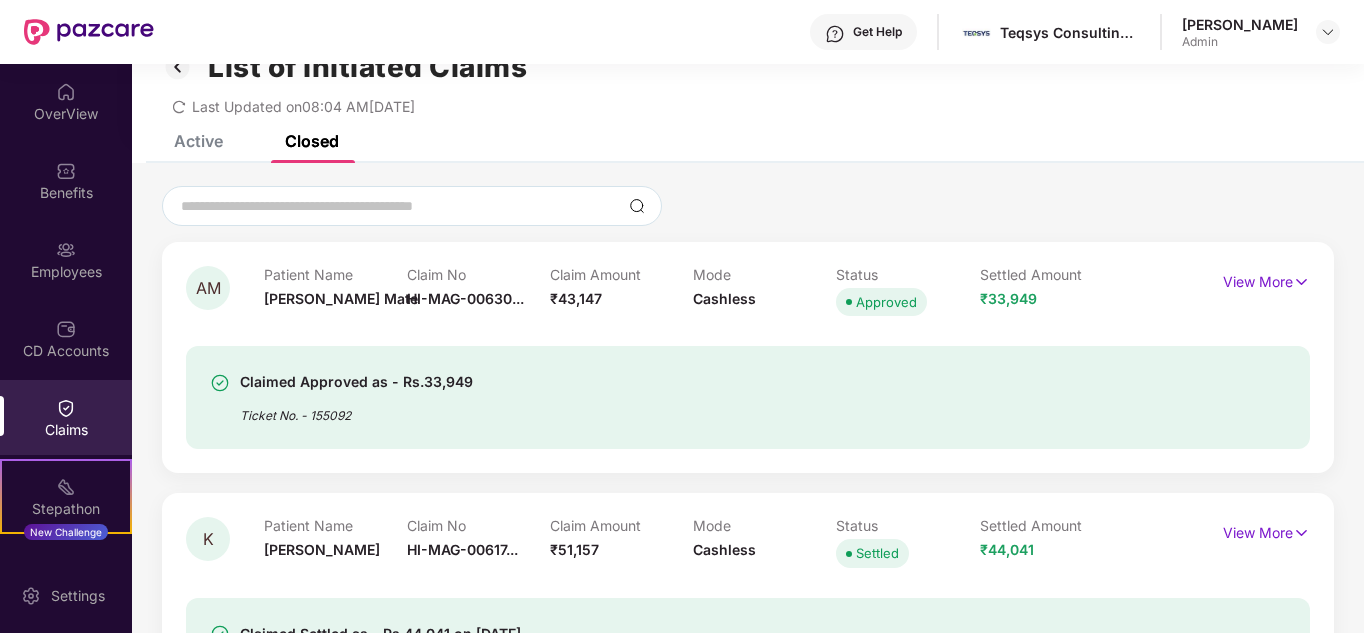 scroll, scrollTop: 0, scrollLeft: 0, axis: both 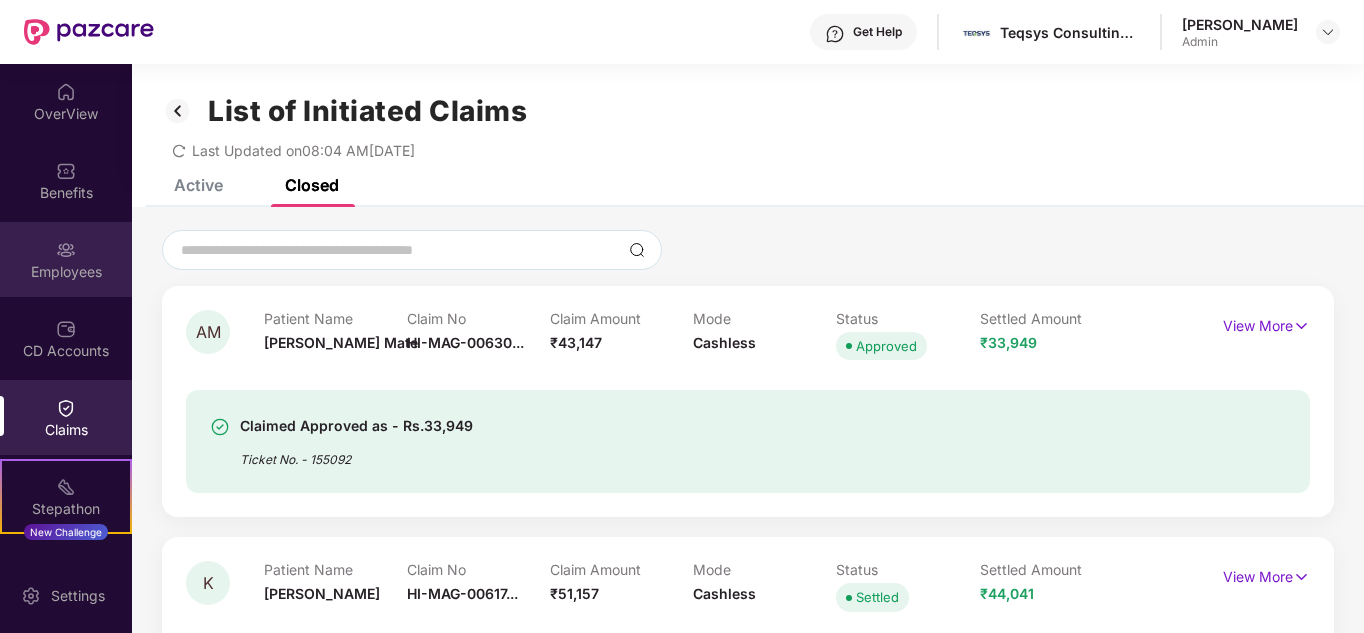 click on "Employees" at bounding box center [66, 272] 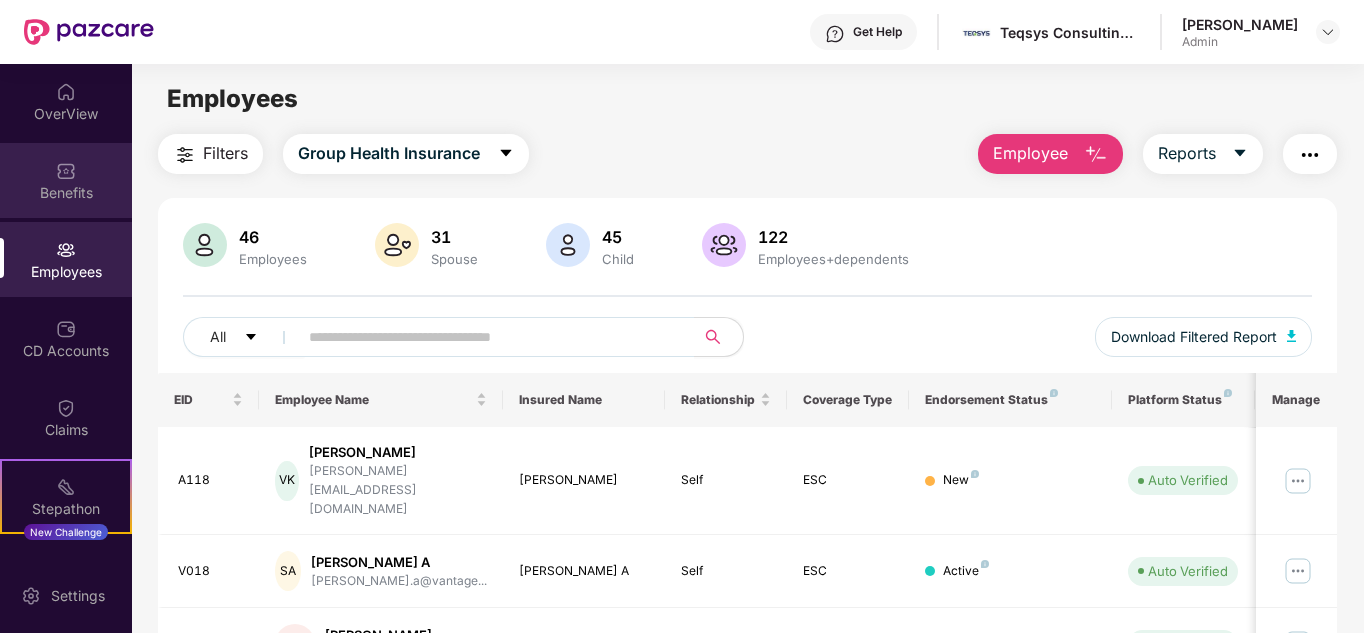 click on "Benefits" at bounding box center (66, 180) 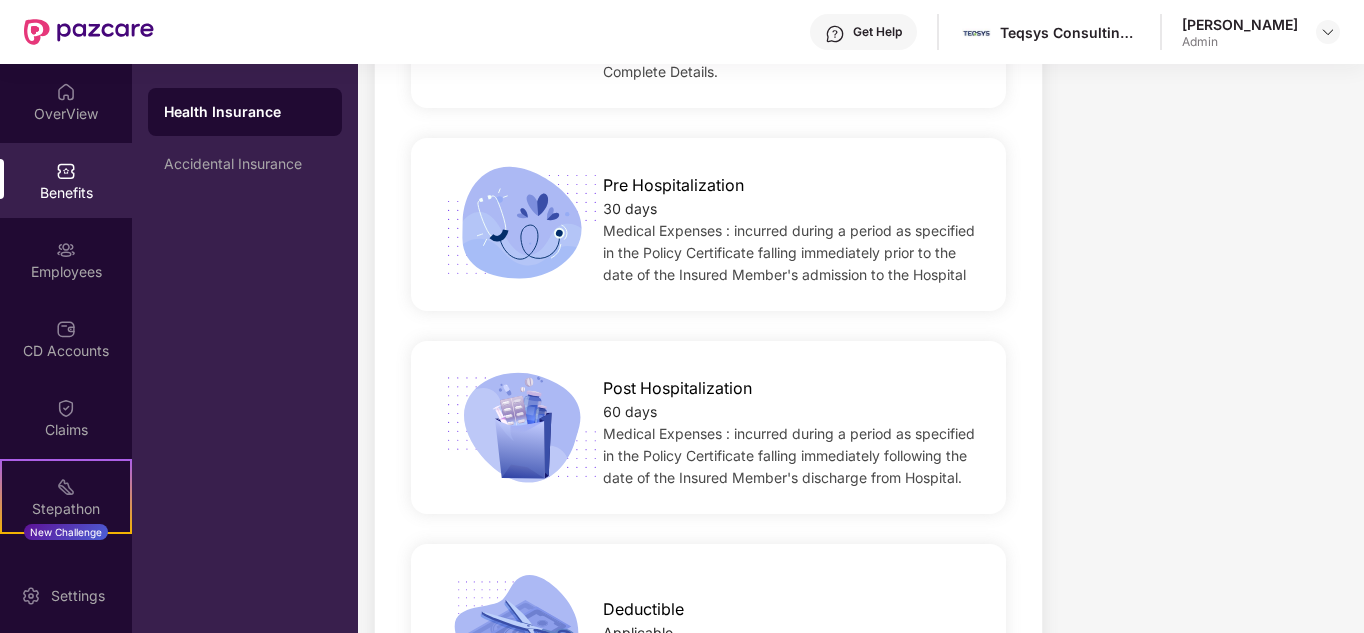 scroll, scrollTop: 1400, scrollLeft: 0, axis: vertical 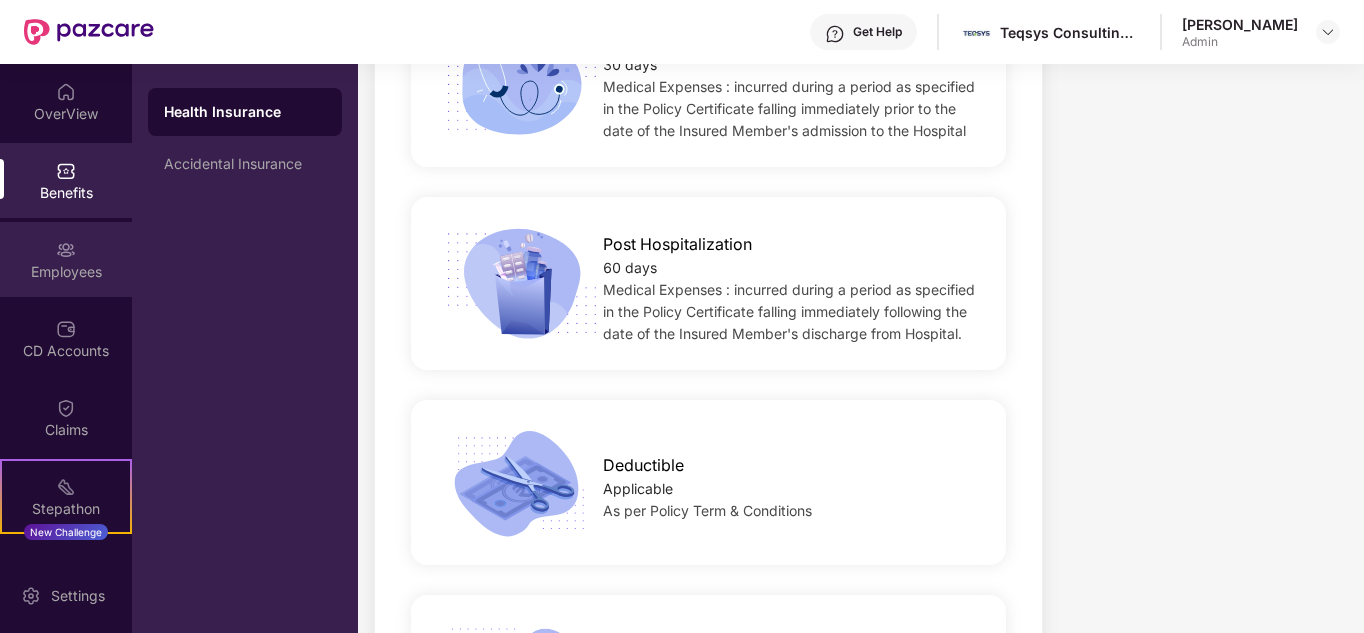 click on "Employees" at bounding box center (66, 272) 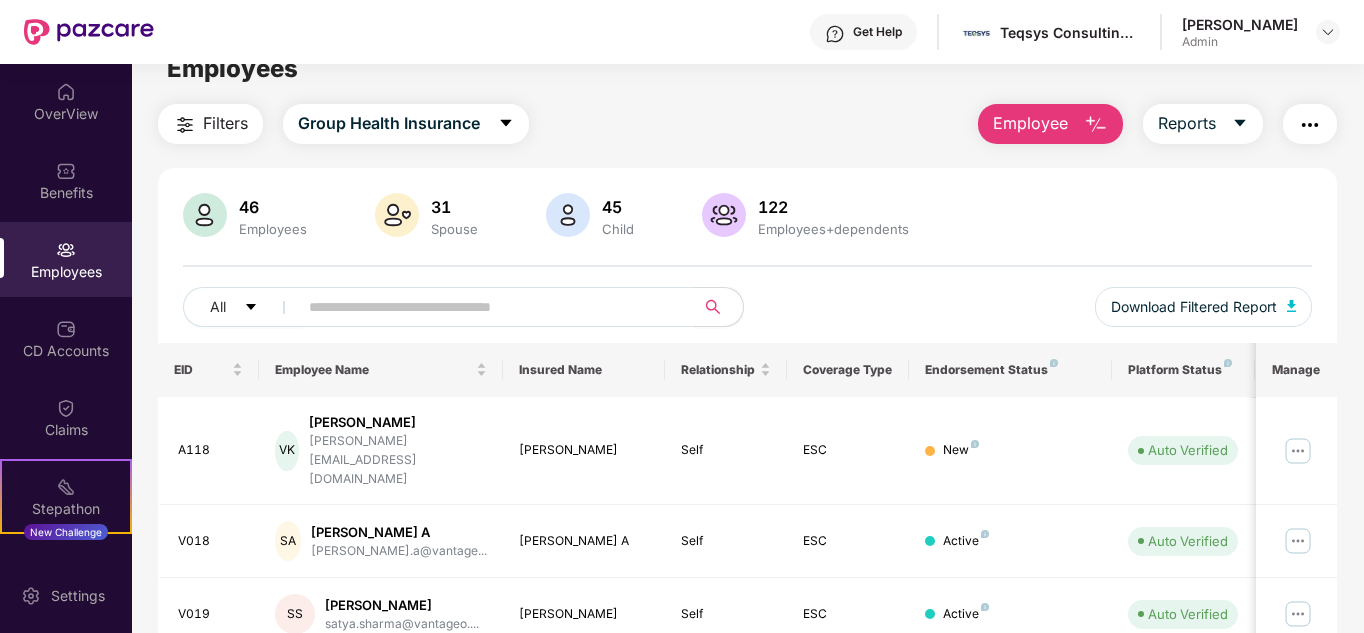scroll, scrollTop: 0, scrollLeft: 0, axis: both 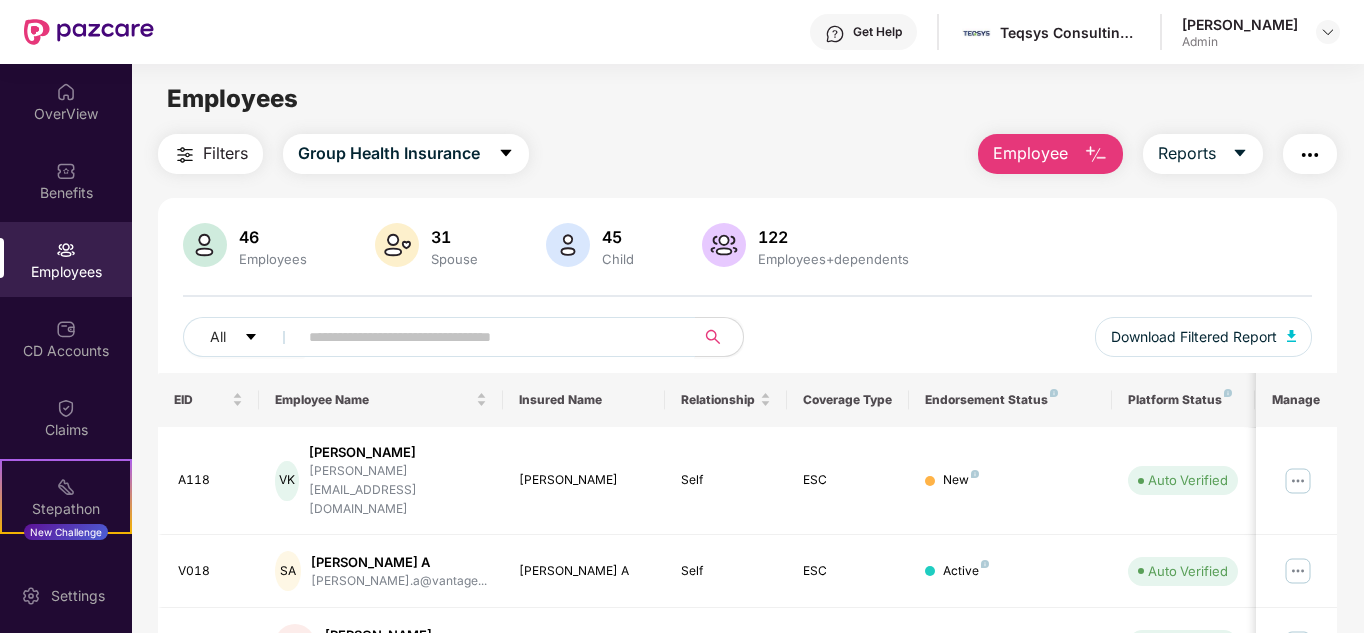 click at bounding box center (488, 337) 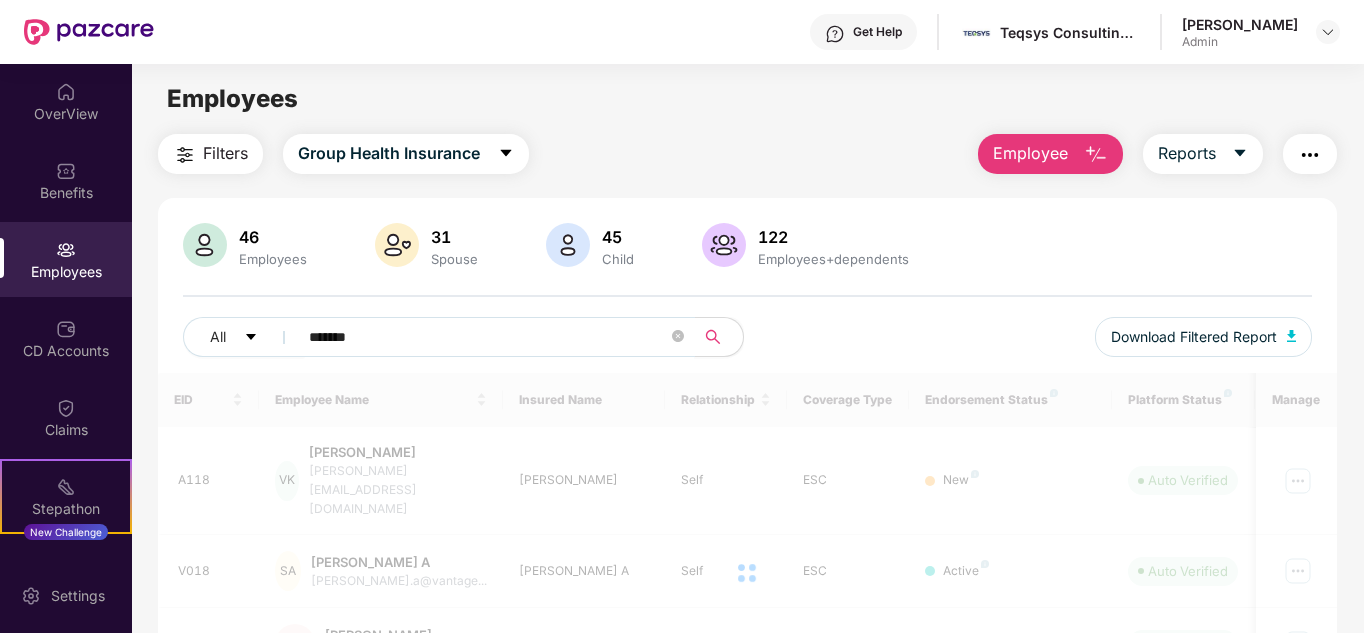 type on "*******" 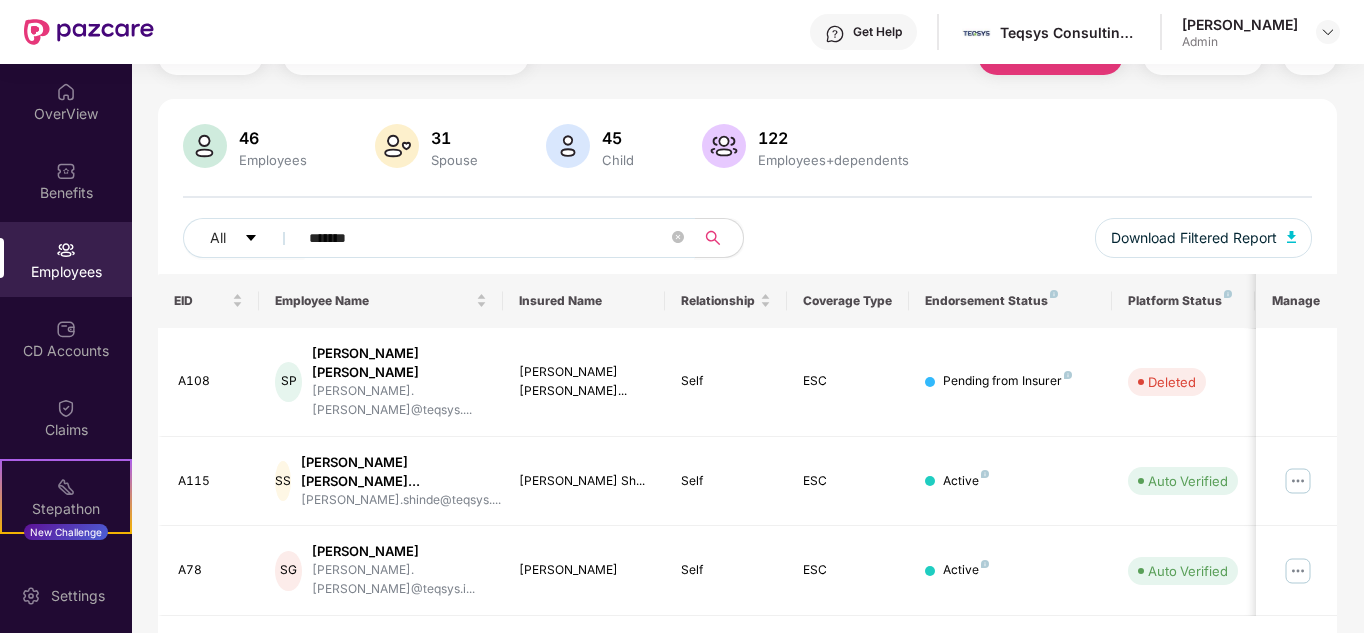 scroll, scrollTop: 102, scrollLeft: 0, axis: vertical 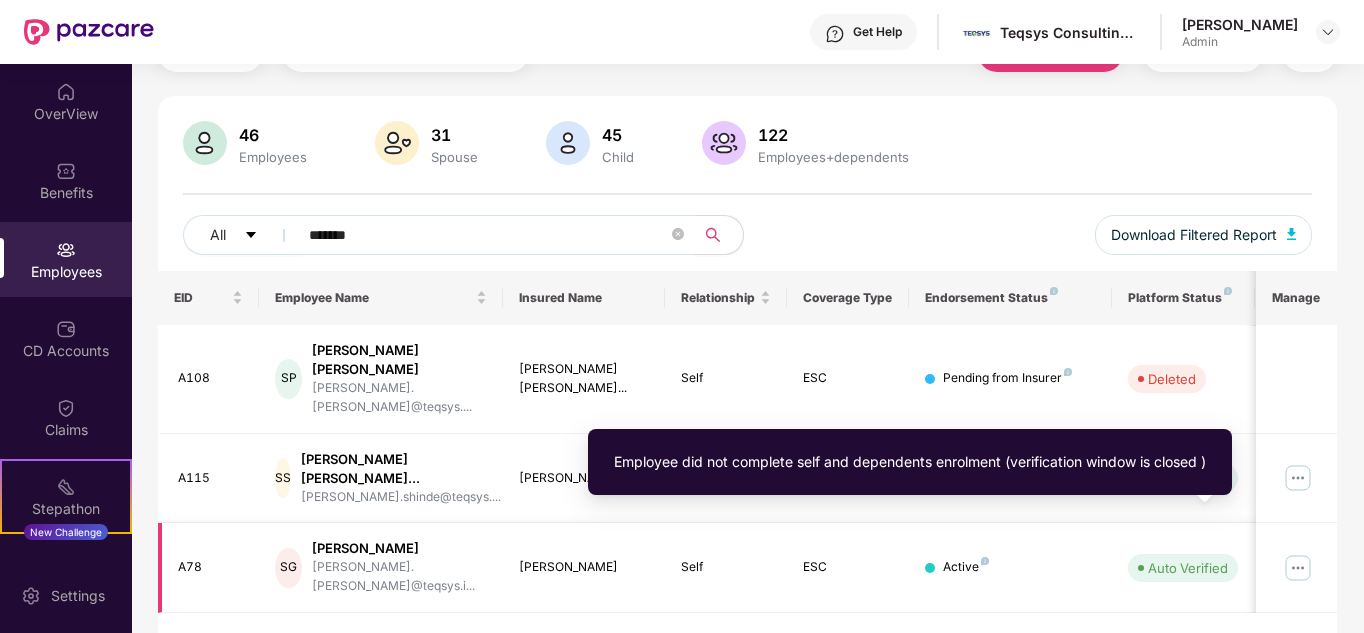 click on "Auto Verified" at bounding box center [1188, 568] 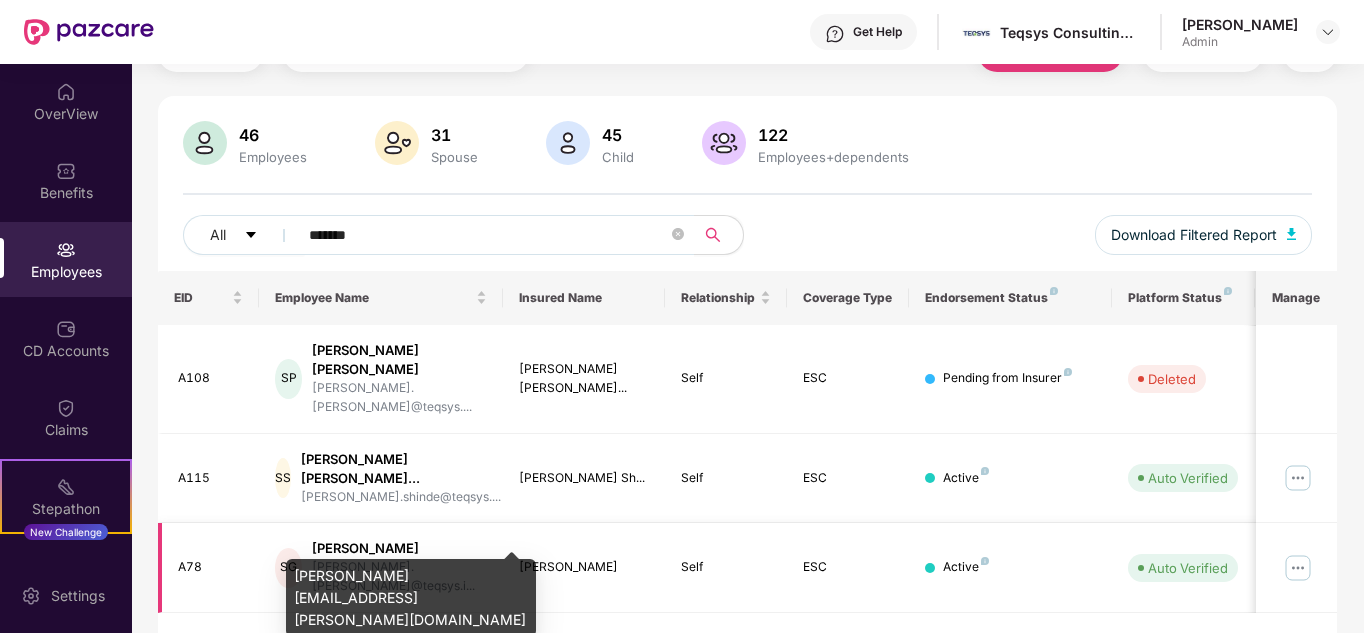 click on "[PERSON_NAME].[PERSON_NAME]@teqsys.i..." at bounding box center [399, 577] 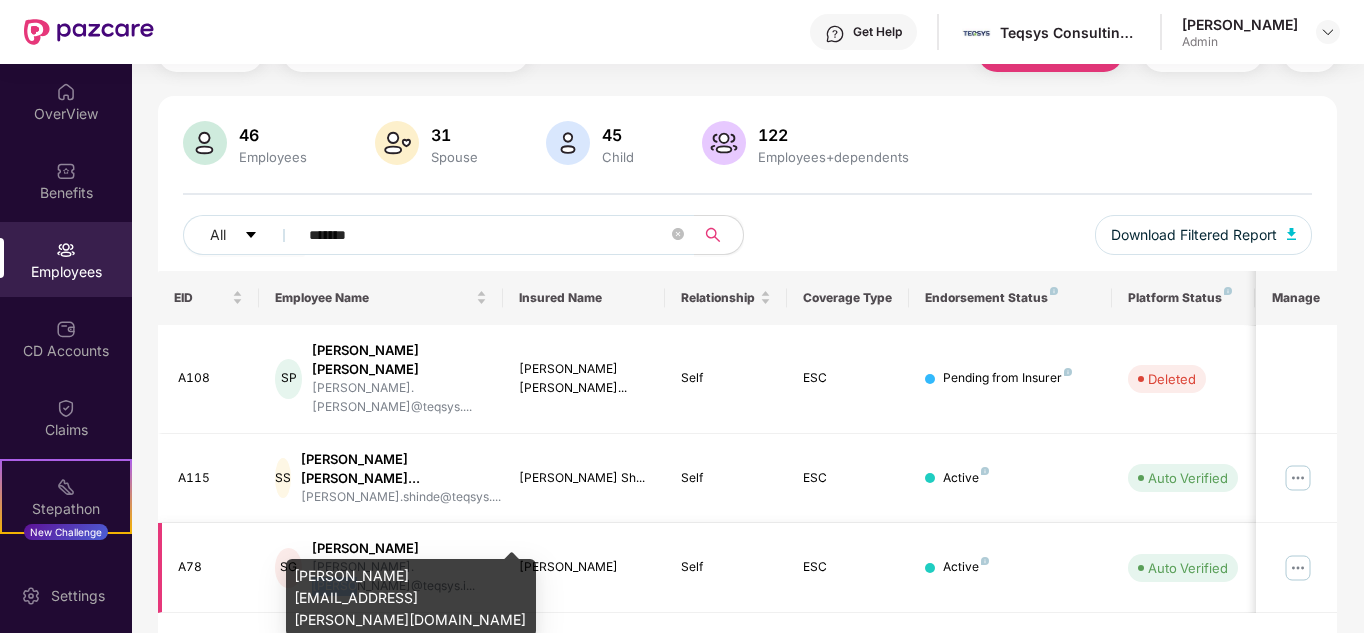 click on "[PERSON_NAME].[PERSON_NAME]@teqsys.i..." at bounding box center [399, 577] 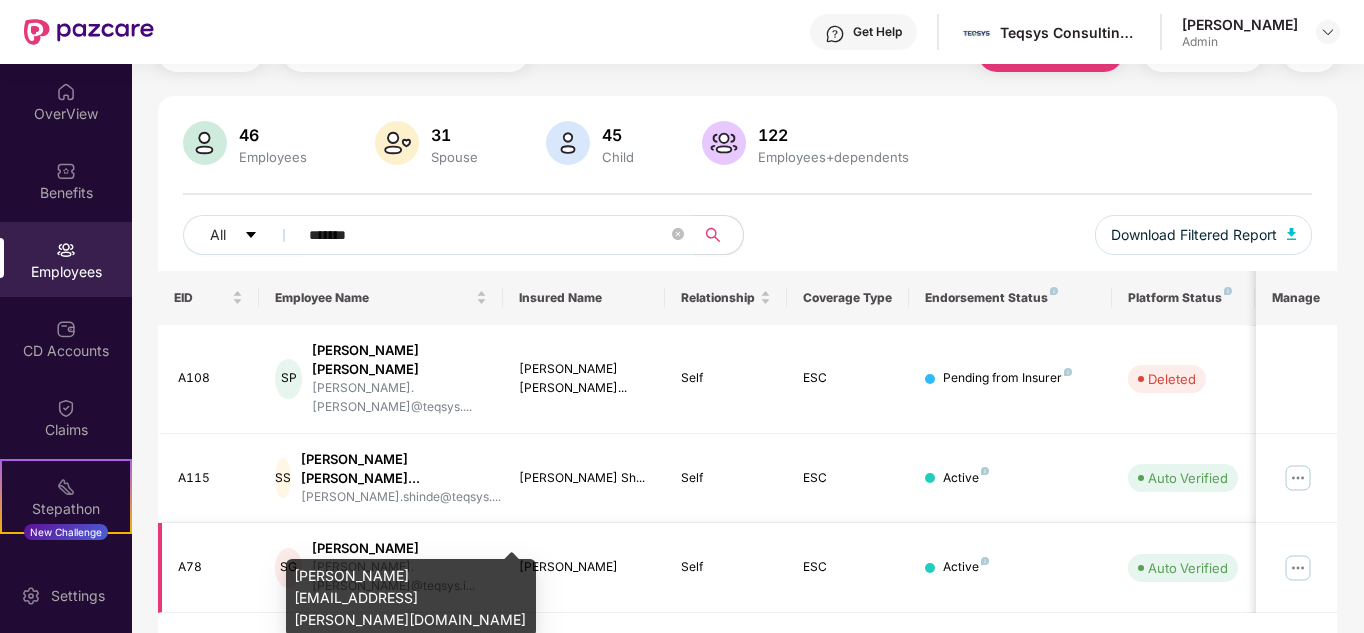 click on "[PERSON_NAME].[PERSON_NAME]@teqsys.i..." at bounding box center [399, 577] 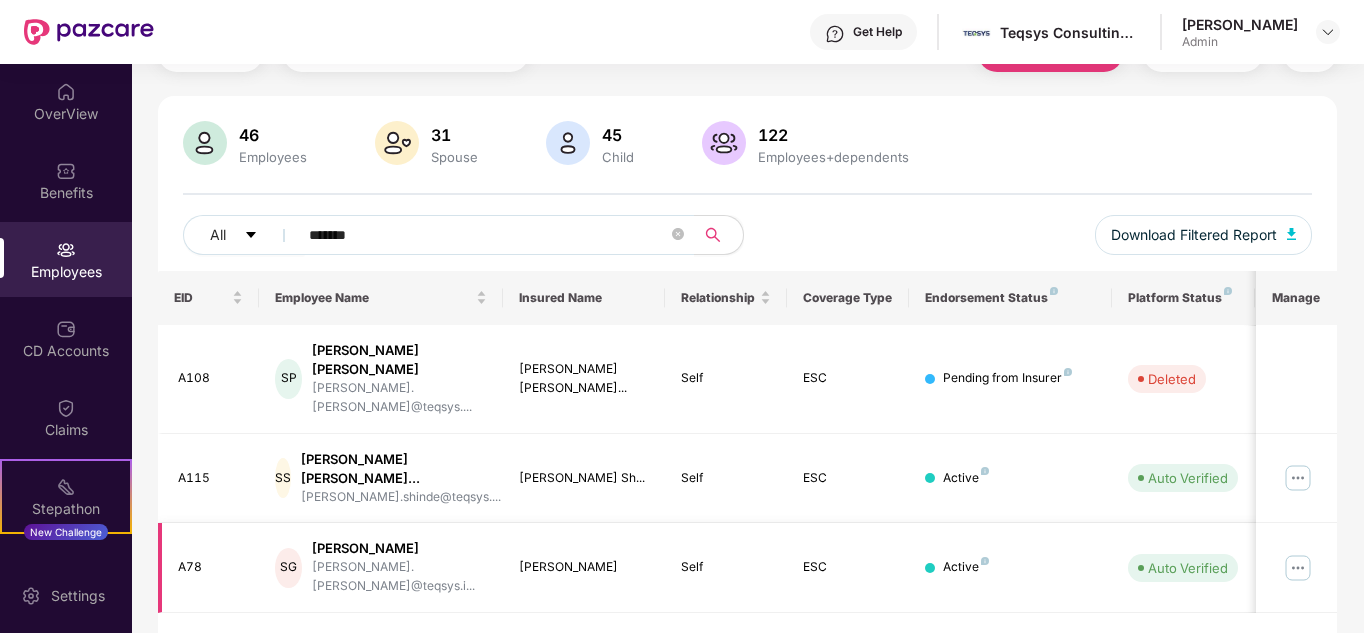 click at bounding box center (1298, 568) 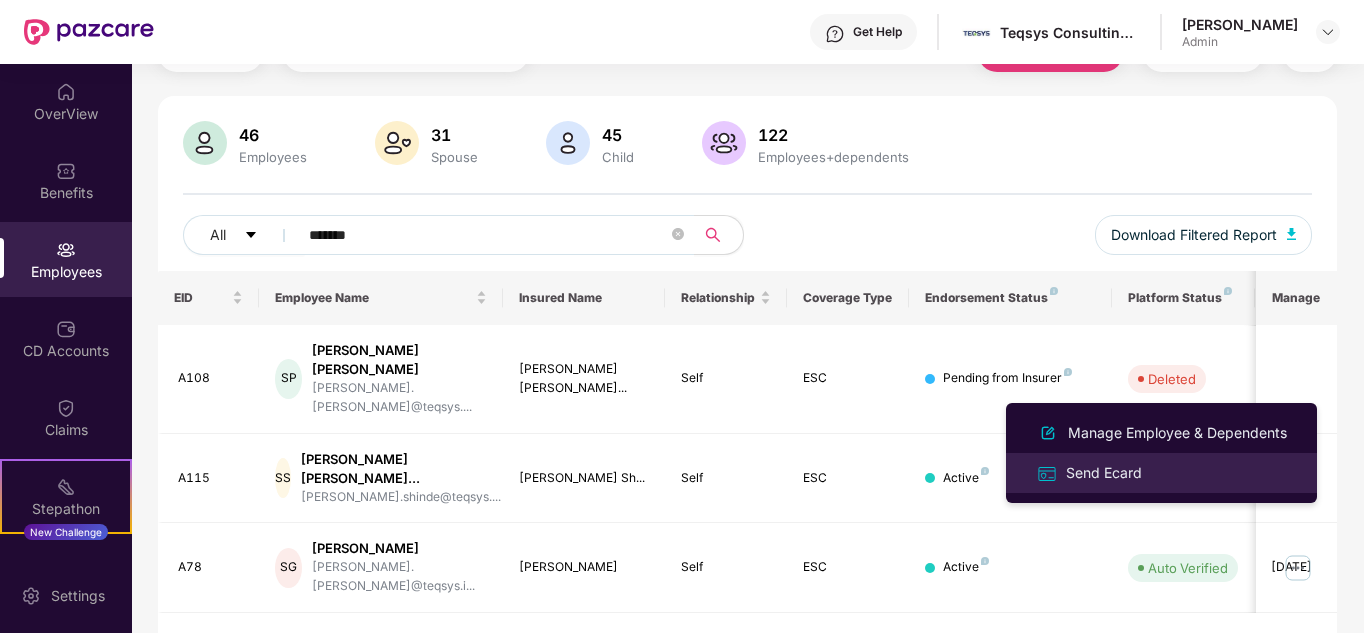 click on "Send Ecard" at bounding box center [1104, 473] 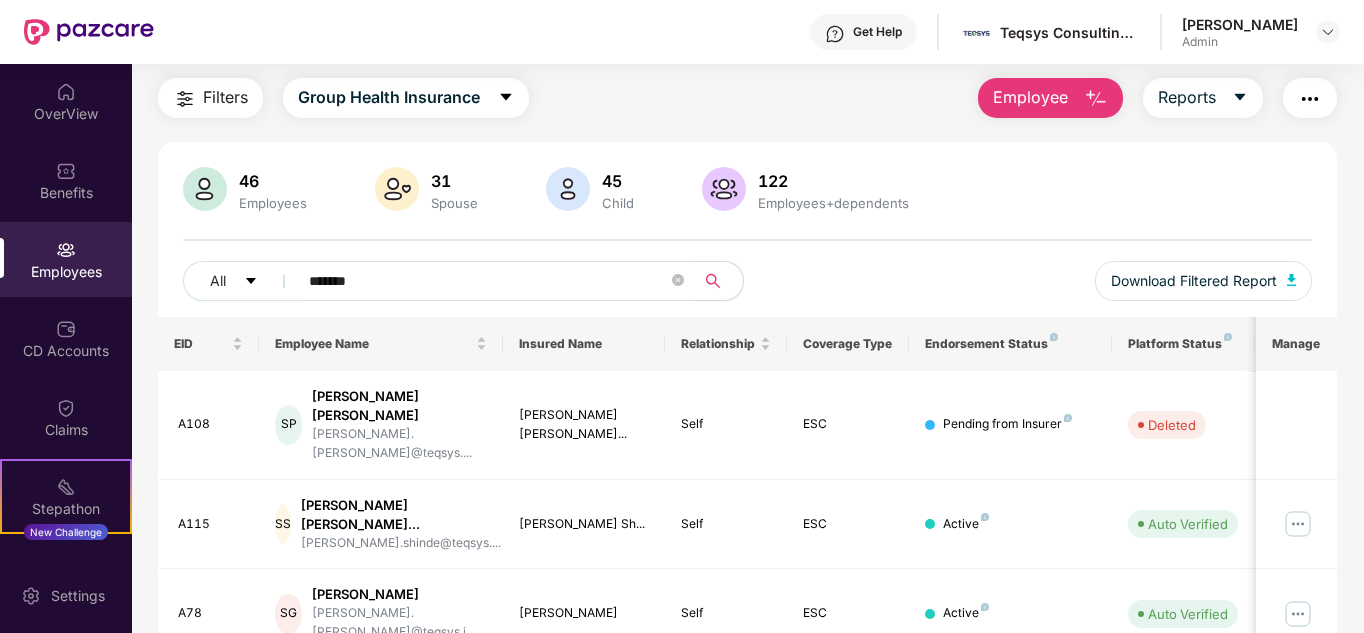 scroll, scrollTop: 102, scrollLeft: 0, axis: vertical 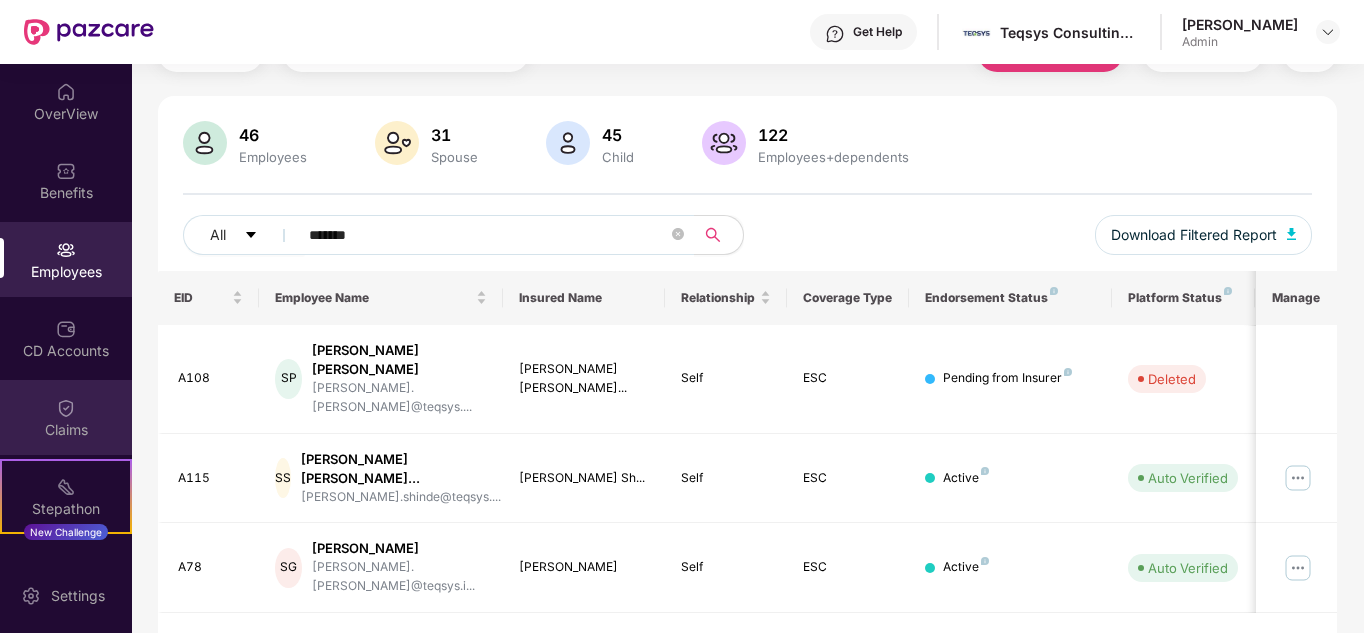 click at bounding box center [66, 408] 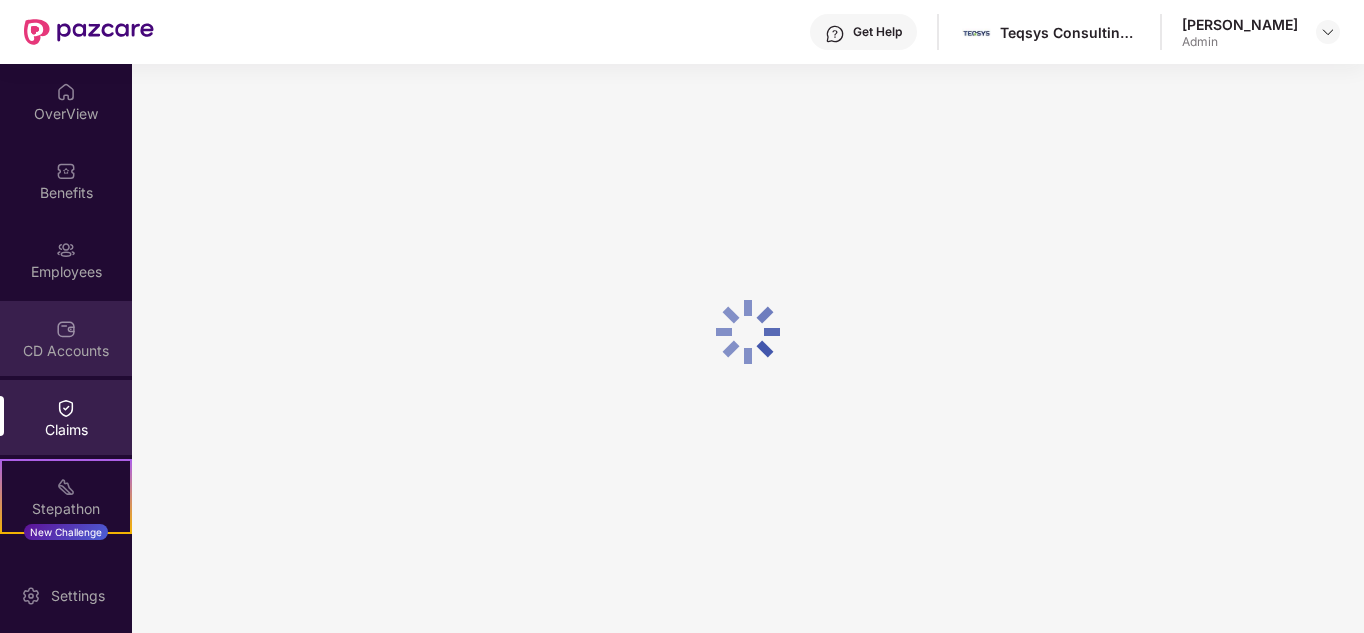 scroll, scrollTop: 102, scrollLeft: 0, axis: vertical 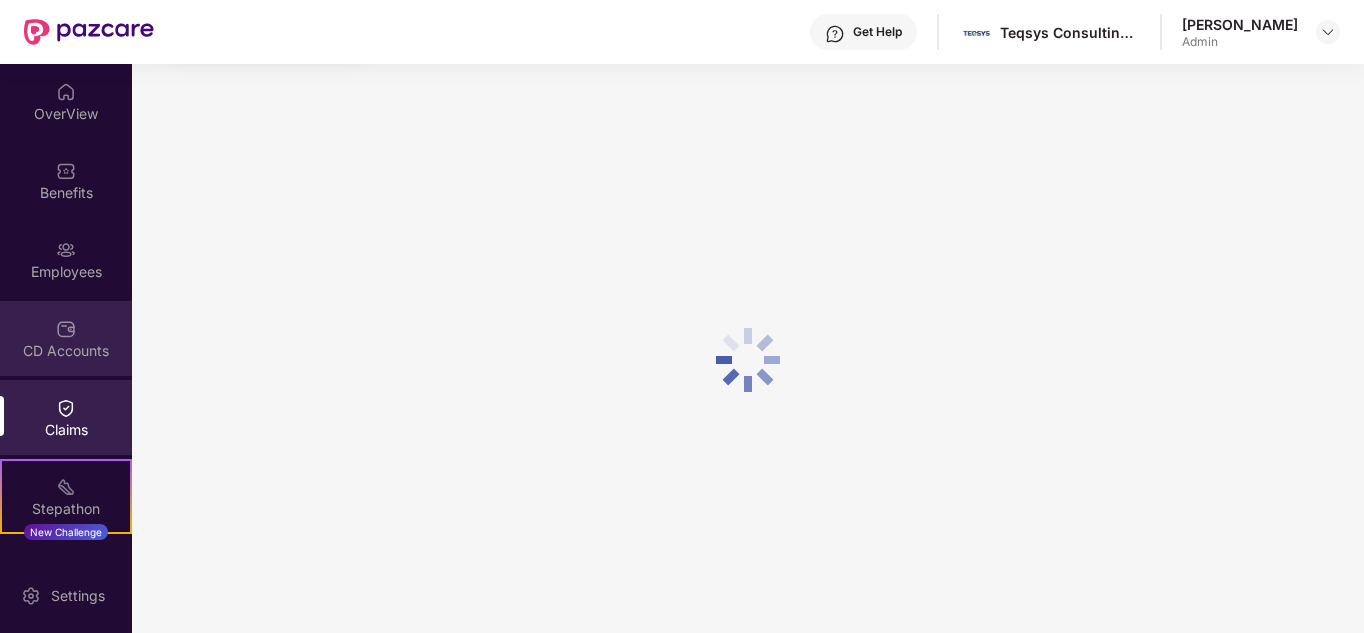 click at bounding box center (66, 329) 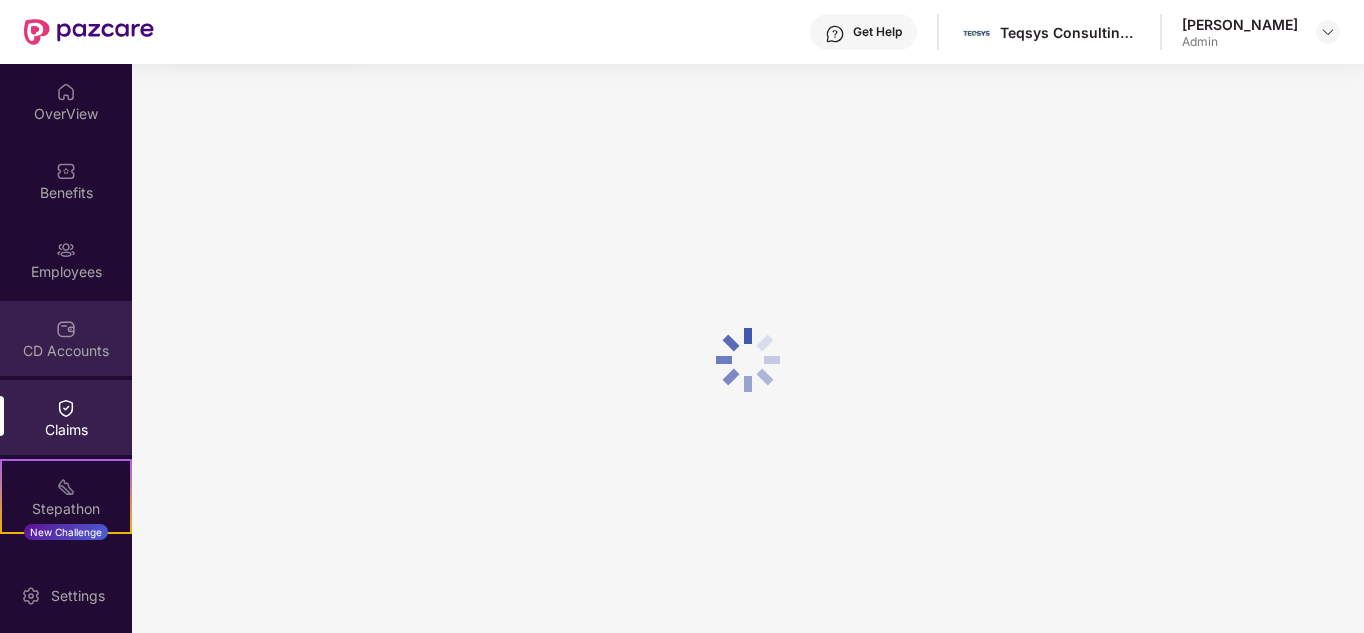 scroll, scrollTop: 0, scrollLeft: 0, axis: both 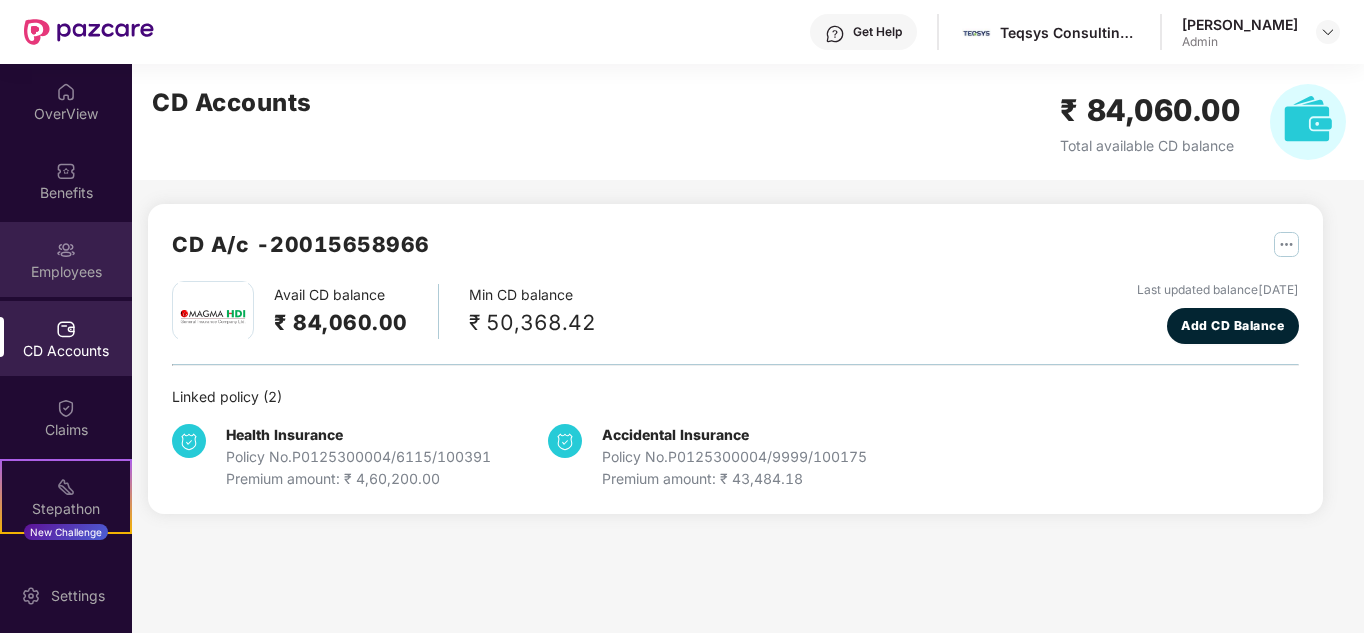 click at bounding box center [66, 250] 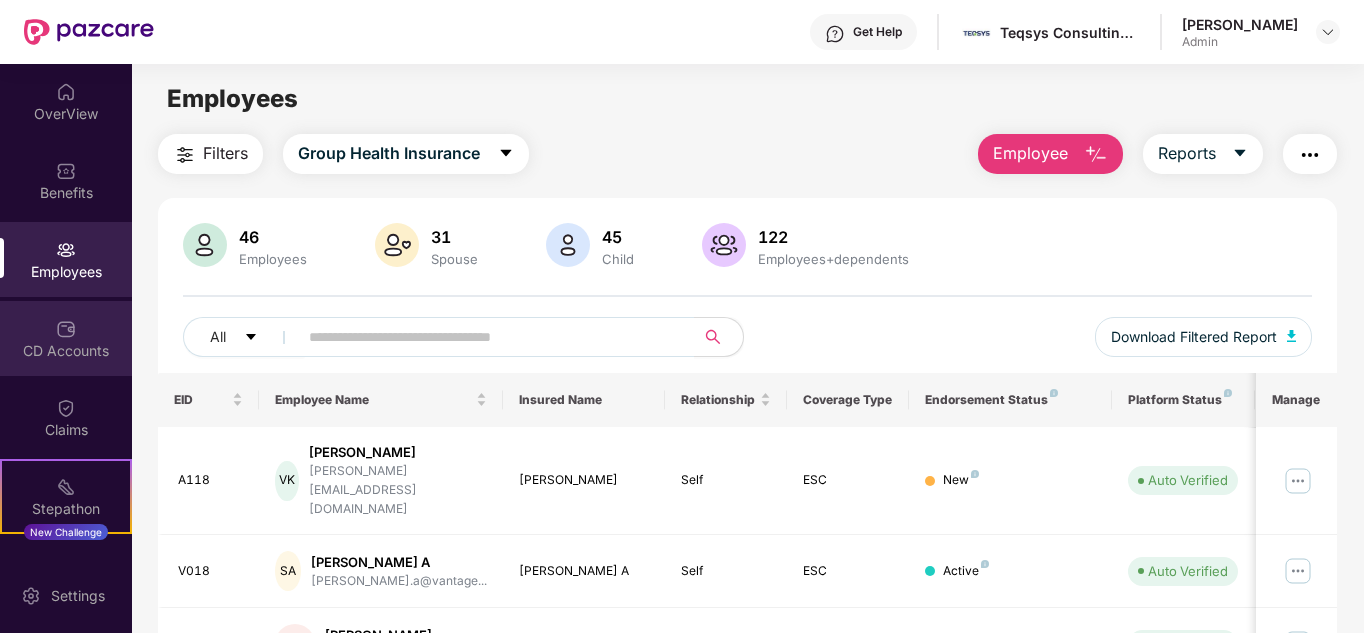 click on "CD Accounts" at bounding box center [66, 338] 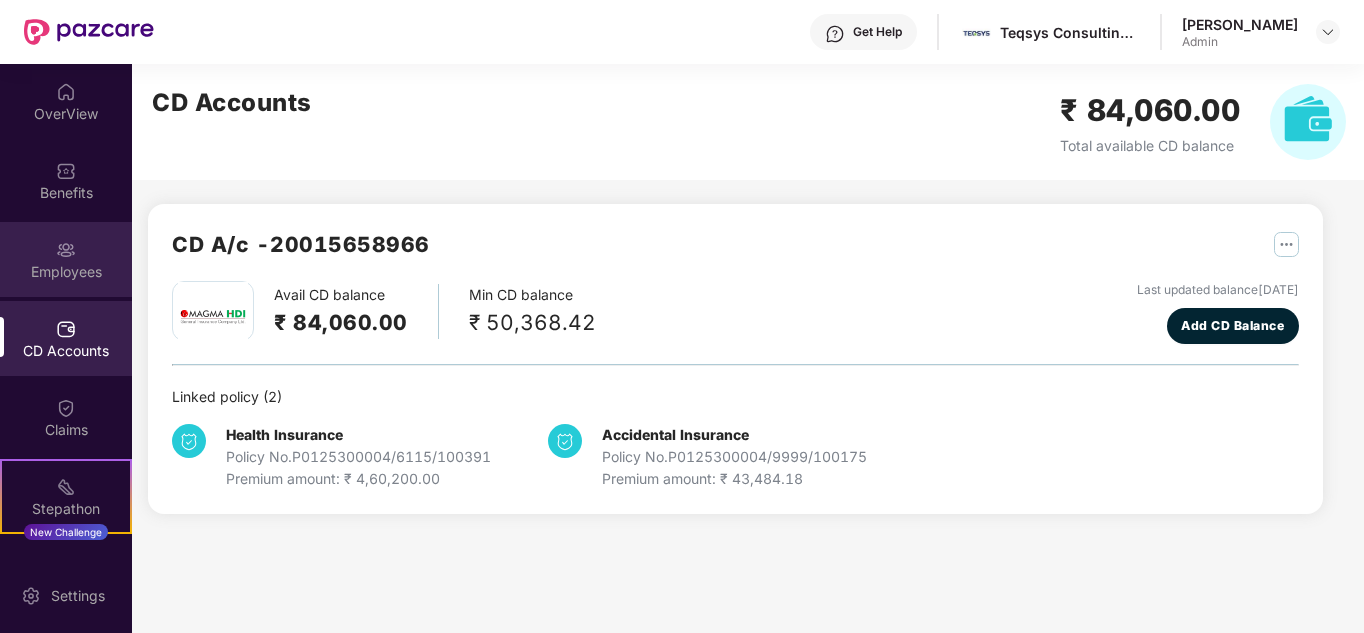 click at bounding box center (66, 250) 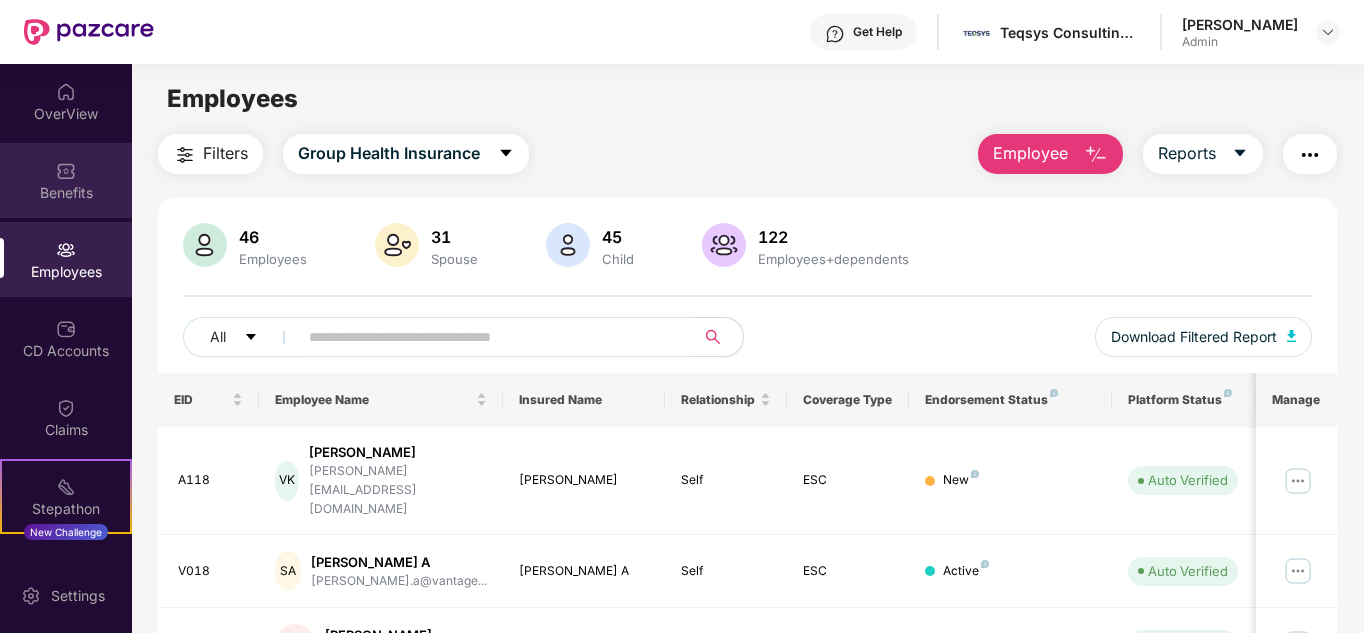 click on "Benefits" at bounding box center [66, 193] 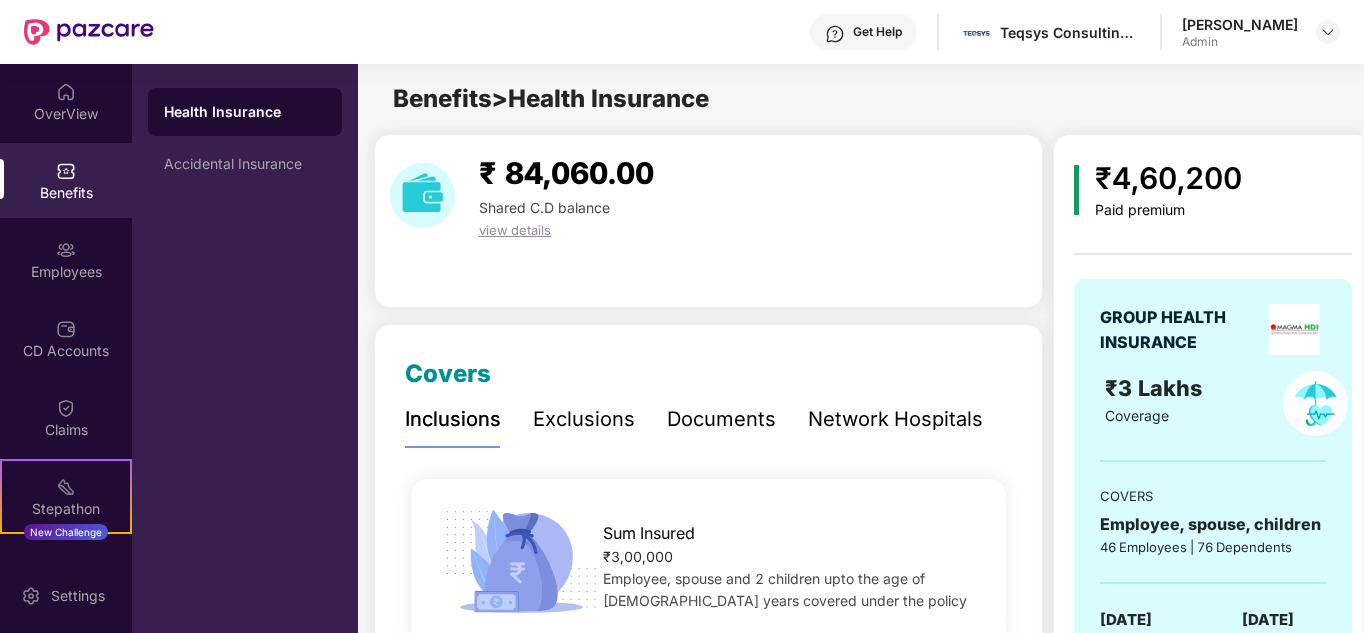 scroll, scrollTop: 300, scrollLeft: 0, axis: vertical 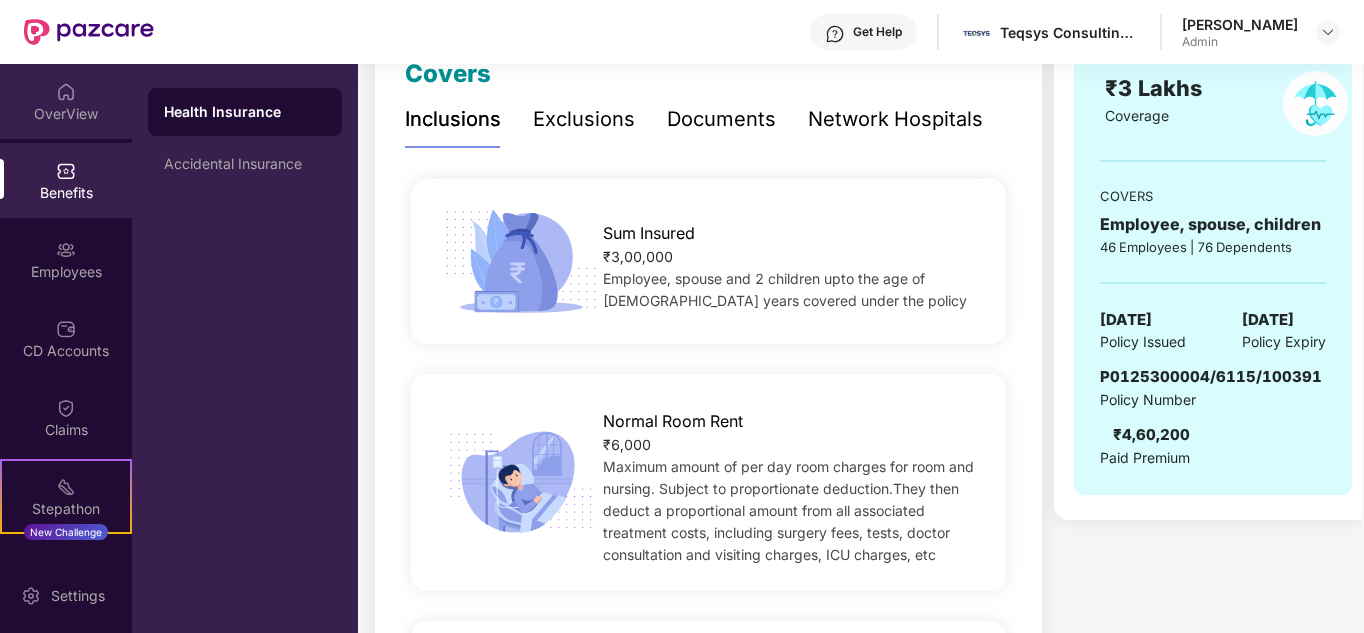 click on "OverView" at bounding box center (66, 114) 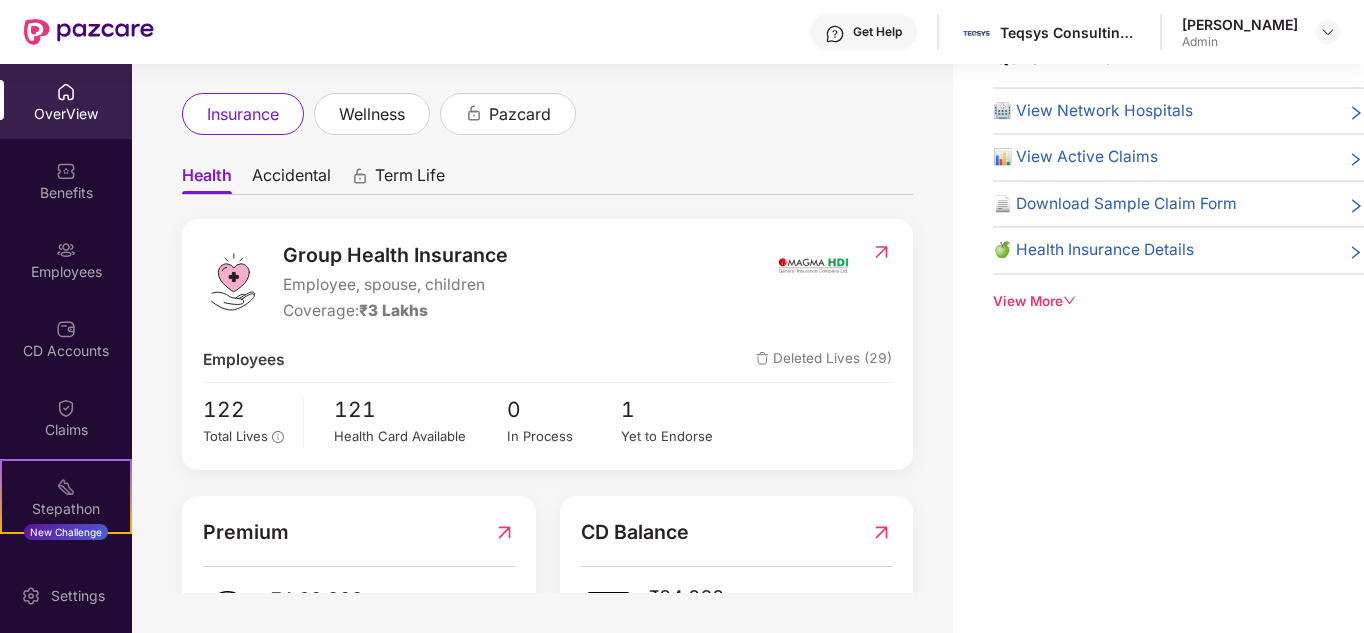 scroll, scrollTop: 0, scrollLeft: 0, axis: both 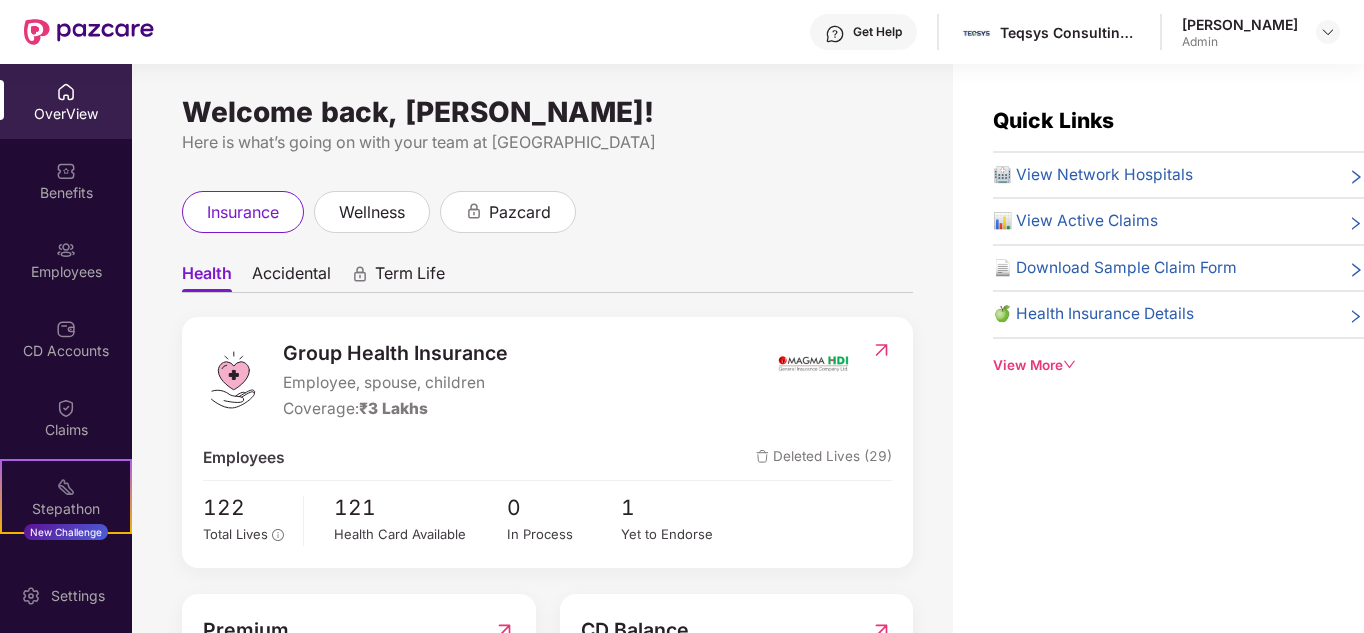 click on "Accidental" at bounding box center (291, 277) 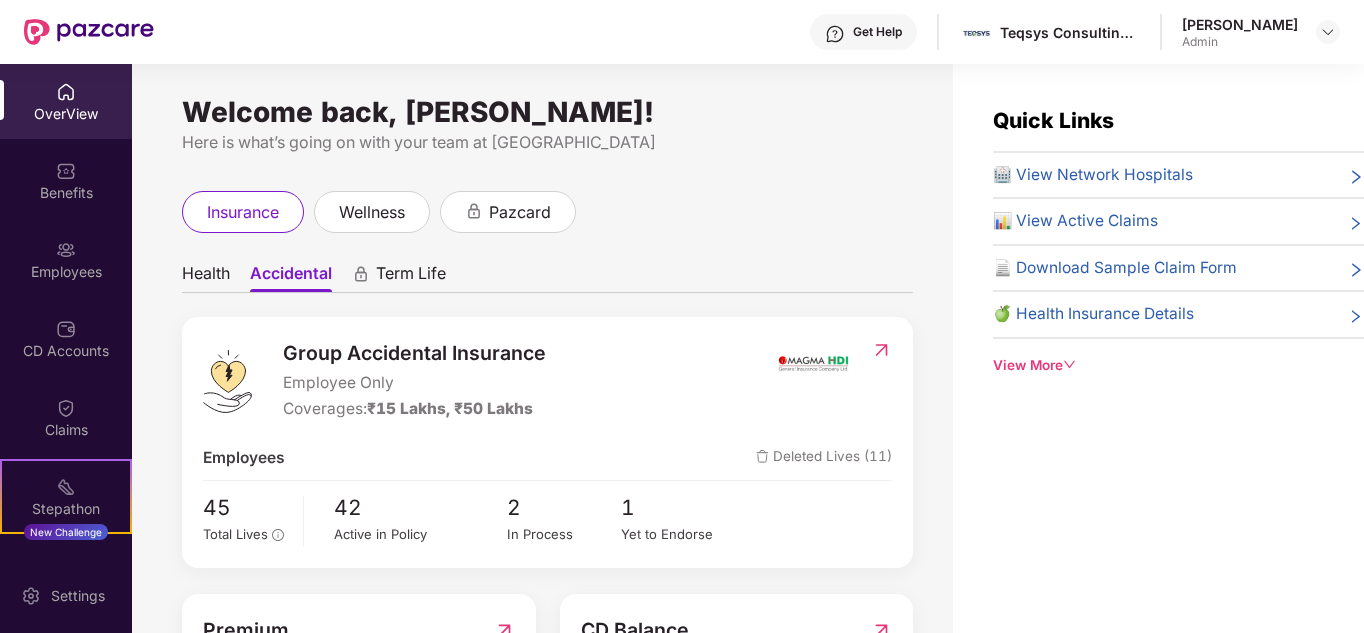 click on "OverView" at bounding box center (66, 114) 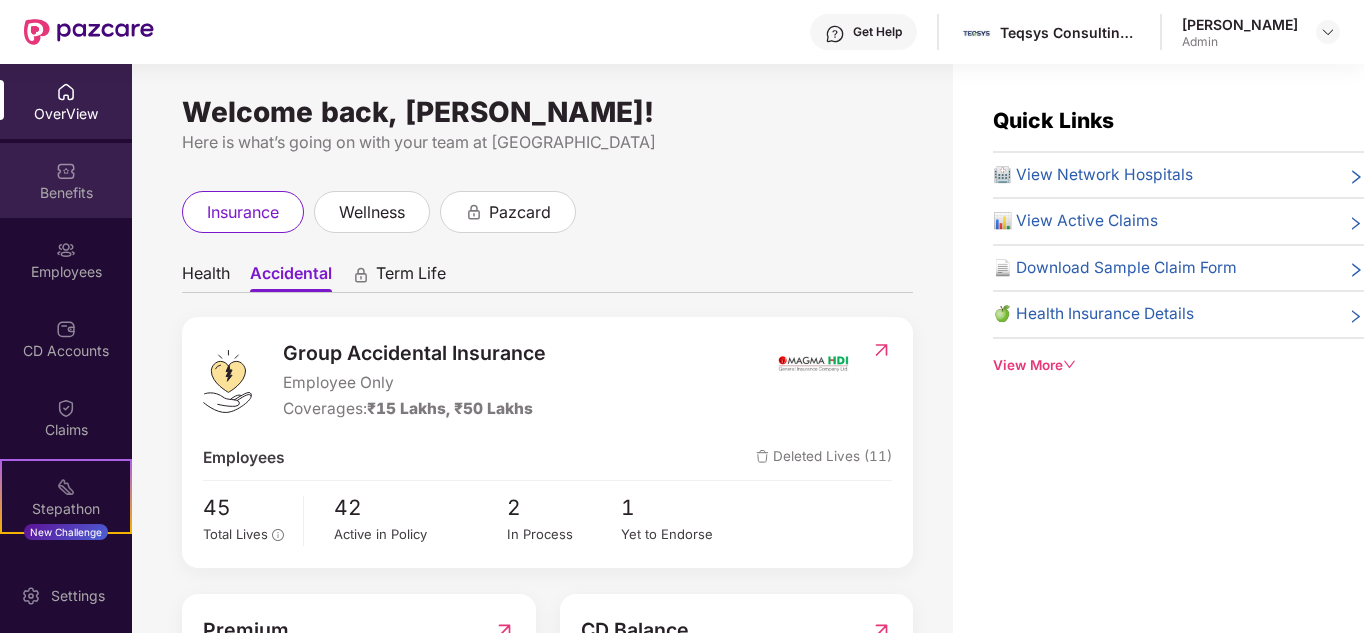 click on "Benefits" at bounding box center [66, 193] 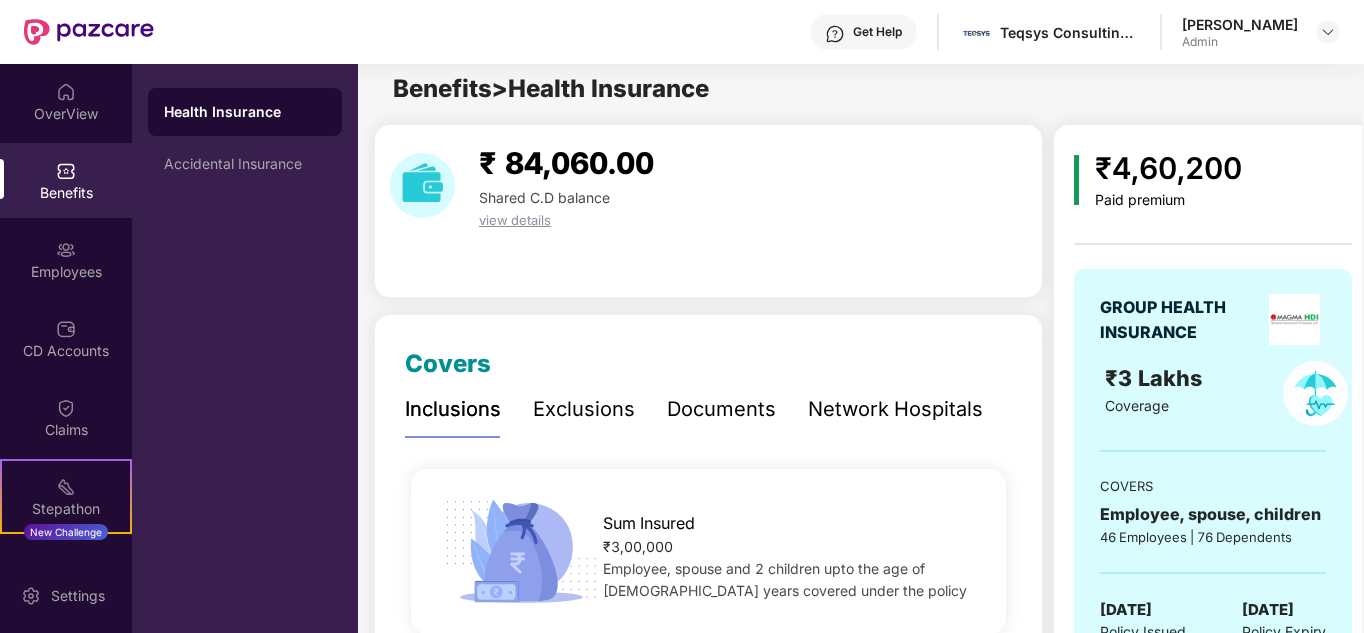 scroll, scrollTop: 0, scrollLeft: 0, axis: both 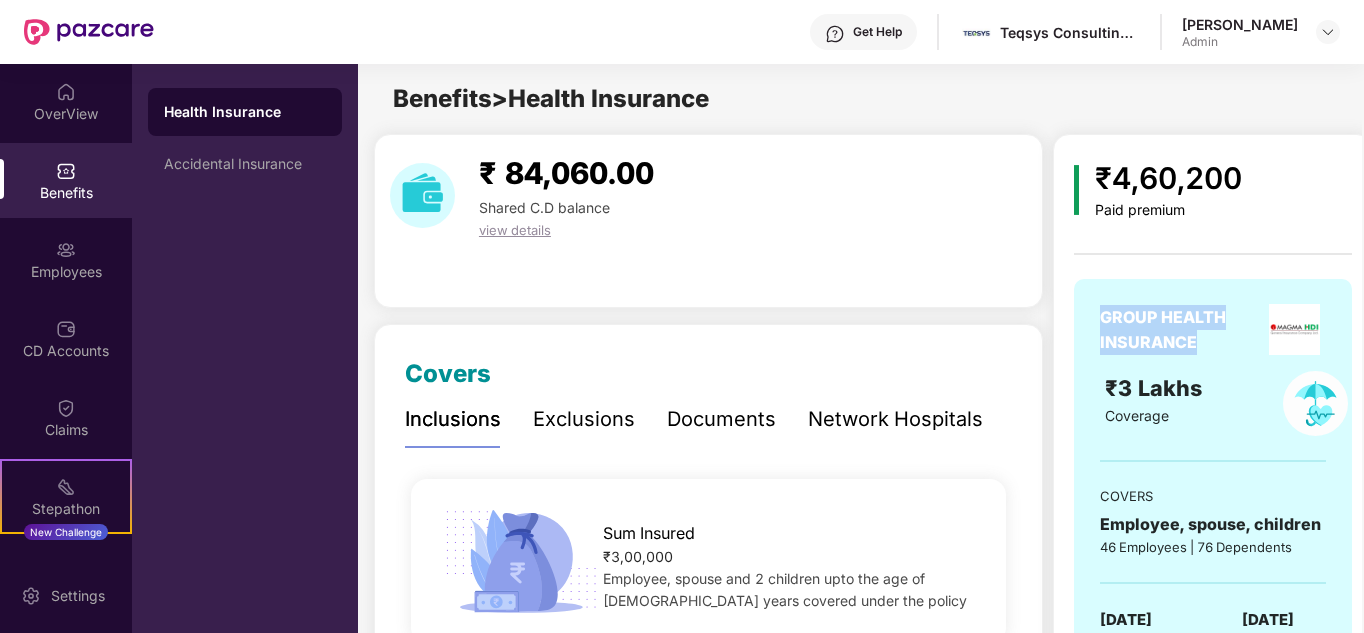 drag, startPoint x: 1099, startPoint y: 318, endPoint x: 1204, endPoint y: 347, distance: 108.93117 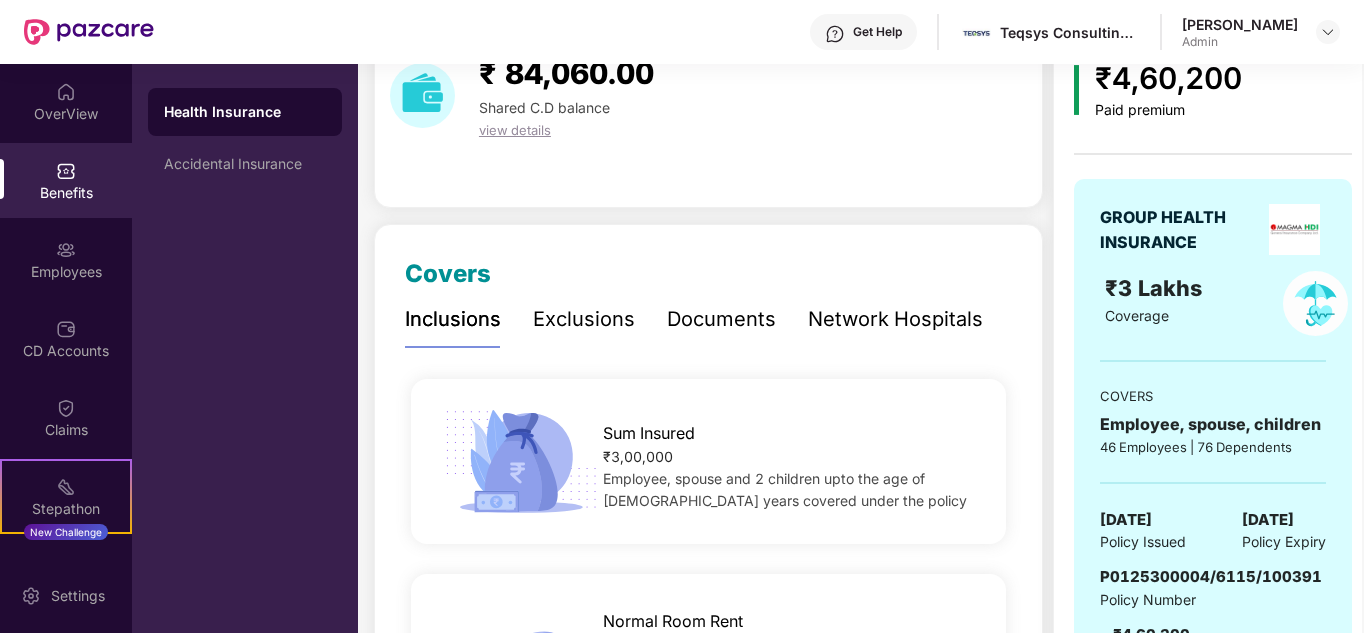 click on "₹ 84,060.00 Shared C.D balance view details Covers Inclusions Exclusions Documents Network Hospitals Sum Insured ₹3,00,000 Employee, spouse and 2 children upto the age of [DEMOGRAPHIC_DATA] years covered under the policy Normal Room Rent ₹6,000 Maximum amount of per day room charges for room and nursing. Subject to proportionate deduction.They then deduct a proportional amount from all associated treatment costs, including surgery fees, tests, doctor consultation and visiting charges, ICU charges, etc ICU Room Rent ₹12,000 Maximum amount of per day room charges for ICU room and nursing. Subject to proportionate deduction.They then deduct a proportional amount from all associated treatment costs, including surgery fees, tests, doctor consultation and visiting charges, ICU charges, etc Disease wise capping No limit No Disease Wise Capping. Payment Of Cover Will Be Proportionate To Cover On Room Rent & Upto Sum Insured. Please Refer Policy Terms And Condition For Complete Details. Pre Hospitalization 30 days 60 days As" at bounding box center [708, 2180] 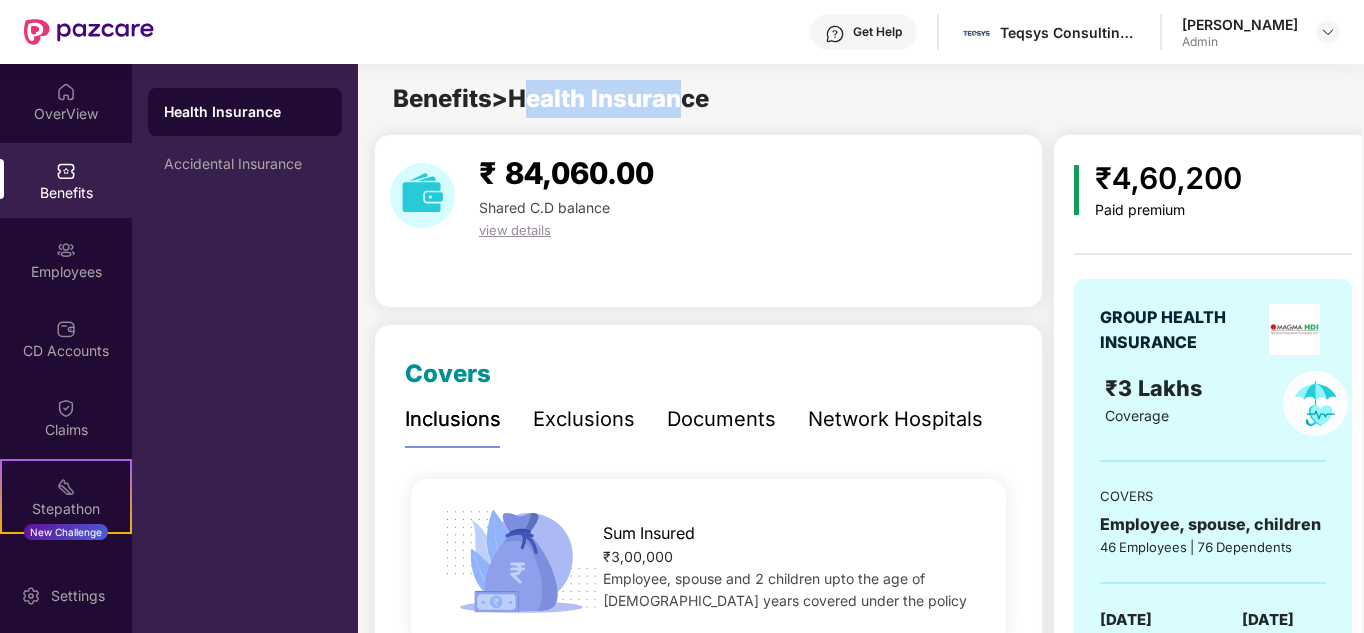 drag, startPoint x: 525, startPoint y: 96, endPoint x: 687, endPoint y: 108, distance: 162.44383 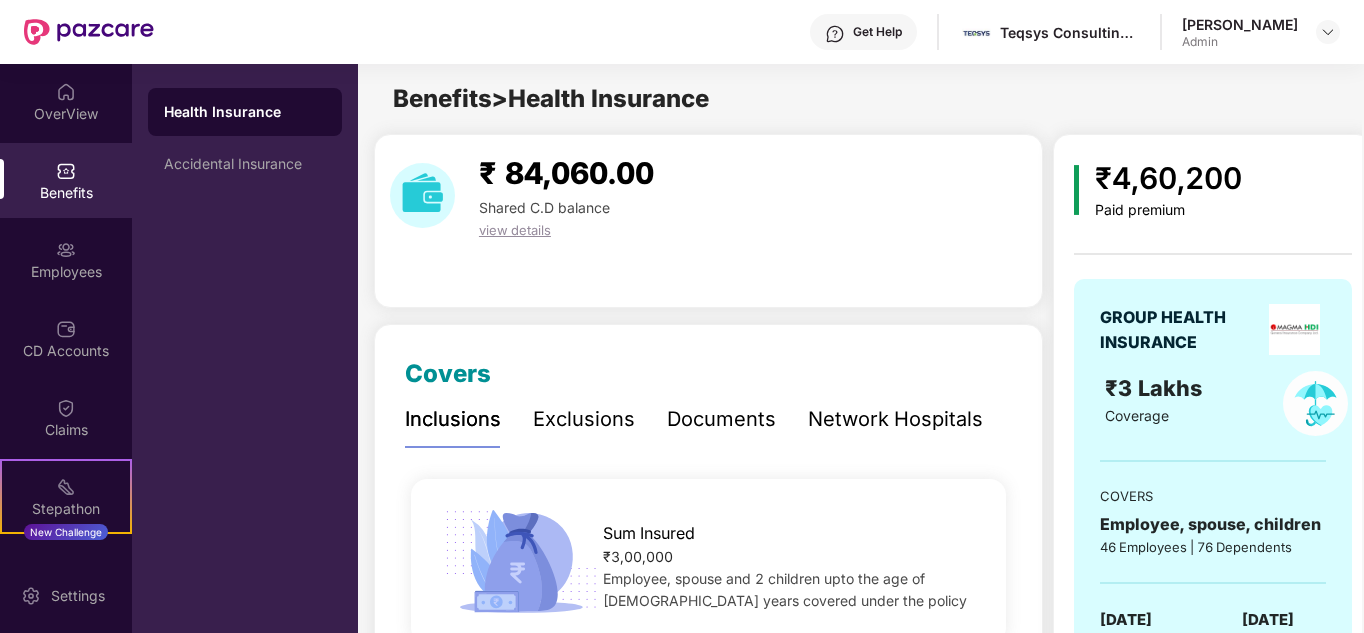 click on "₹ 84,060.00 Shared C.D balance view details" at bounding box center (708, 195) 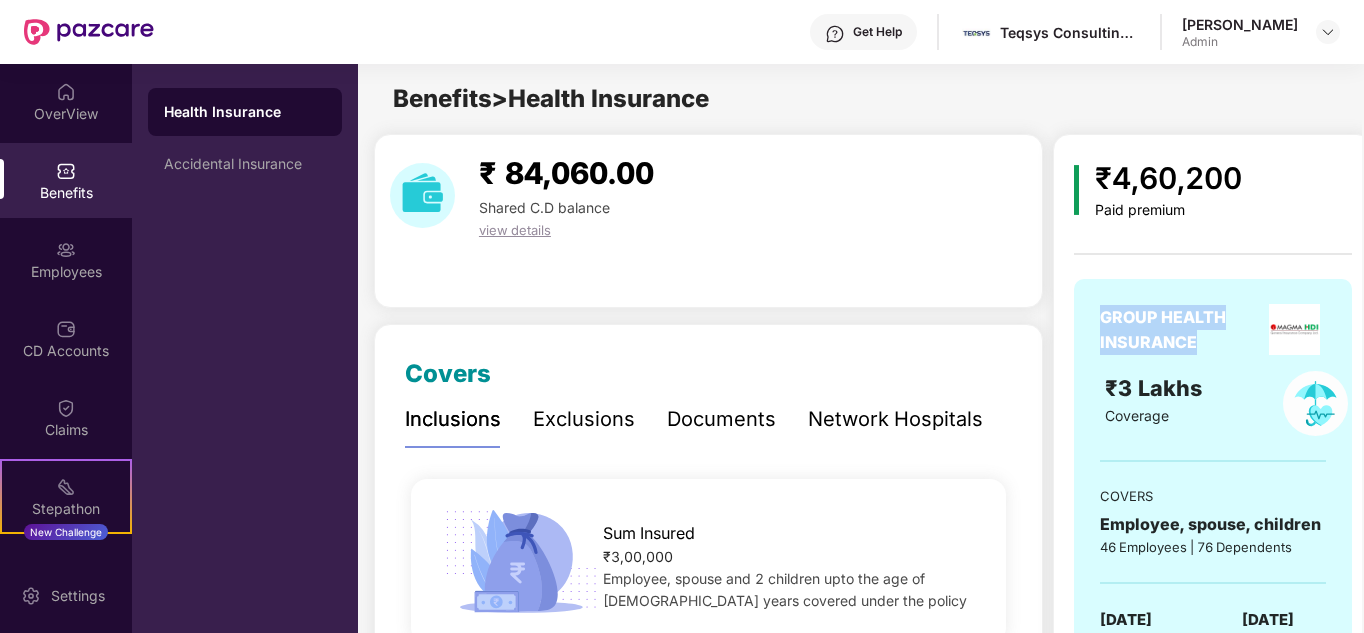 drag, startPoint x: 1101, startPoint y: 314, endPoint x: 1196, endPoint y: 342, distance: 99.0404 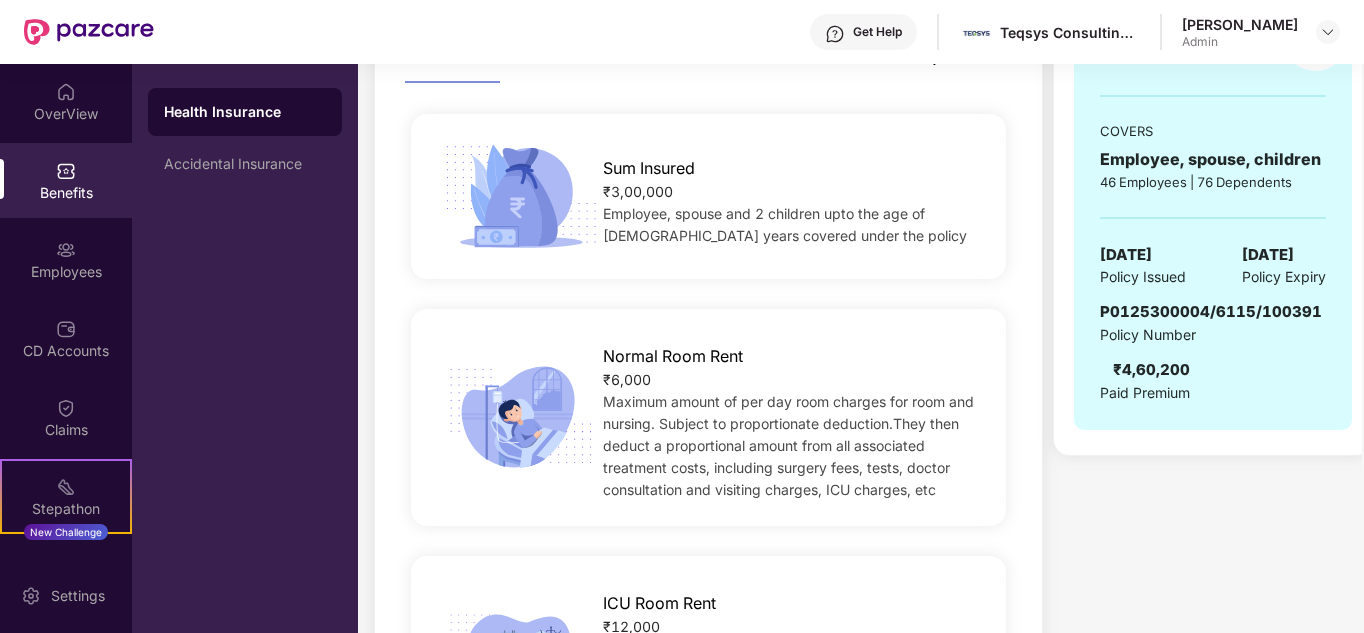 scroll, scrollTop: 400, scrollLeft: 0, axis: vertical 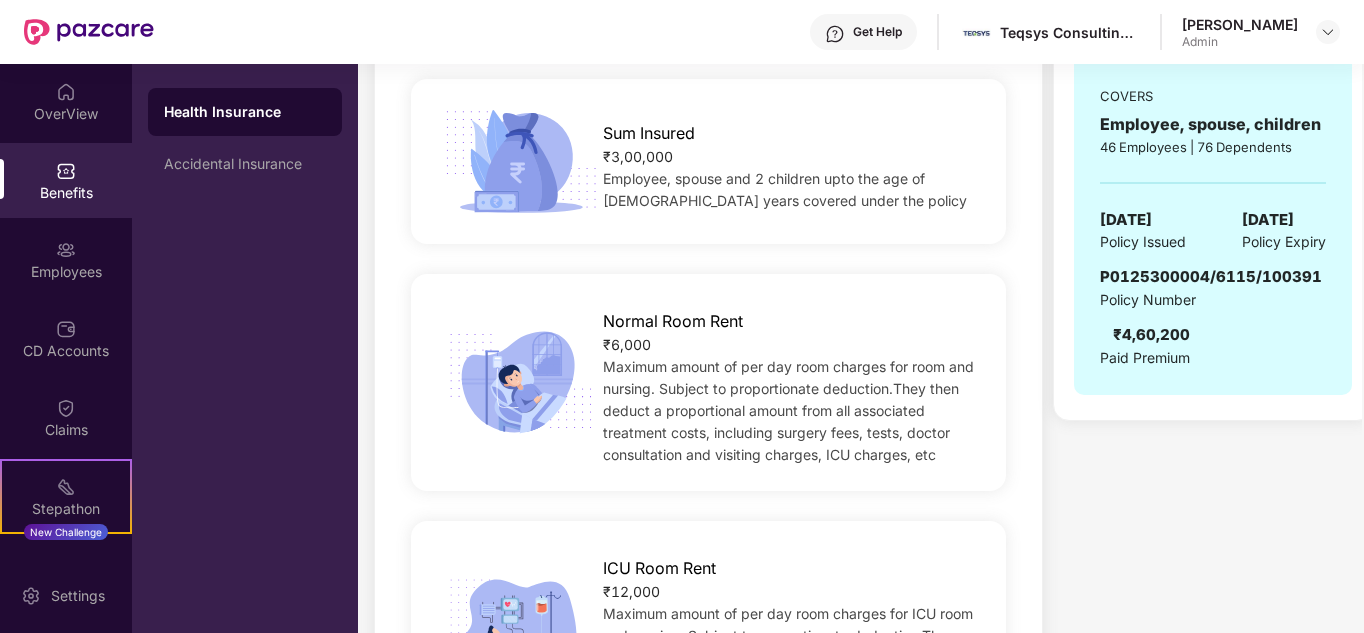 copy on "GROUP HEALTH INSURANCE" 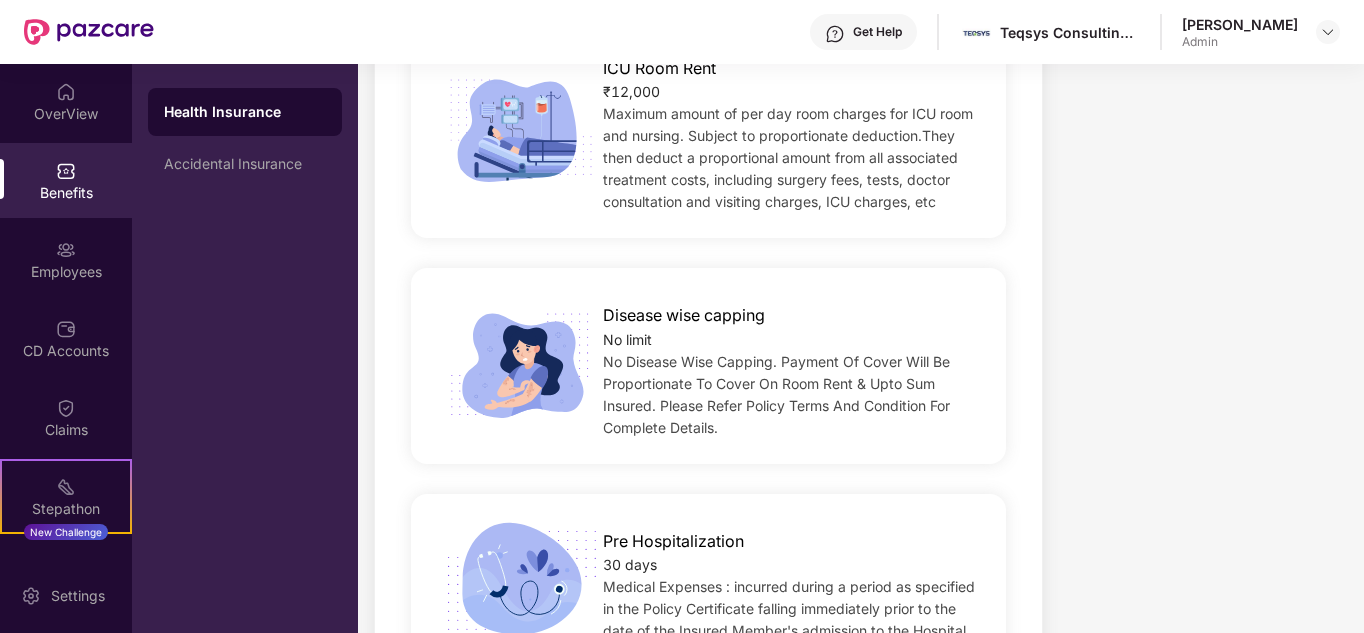 scroll, scrollTop: 1400, scrollLeft: 0, axis: vertical 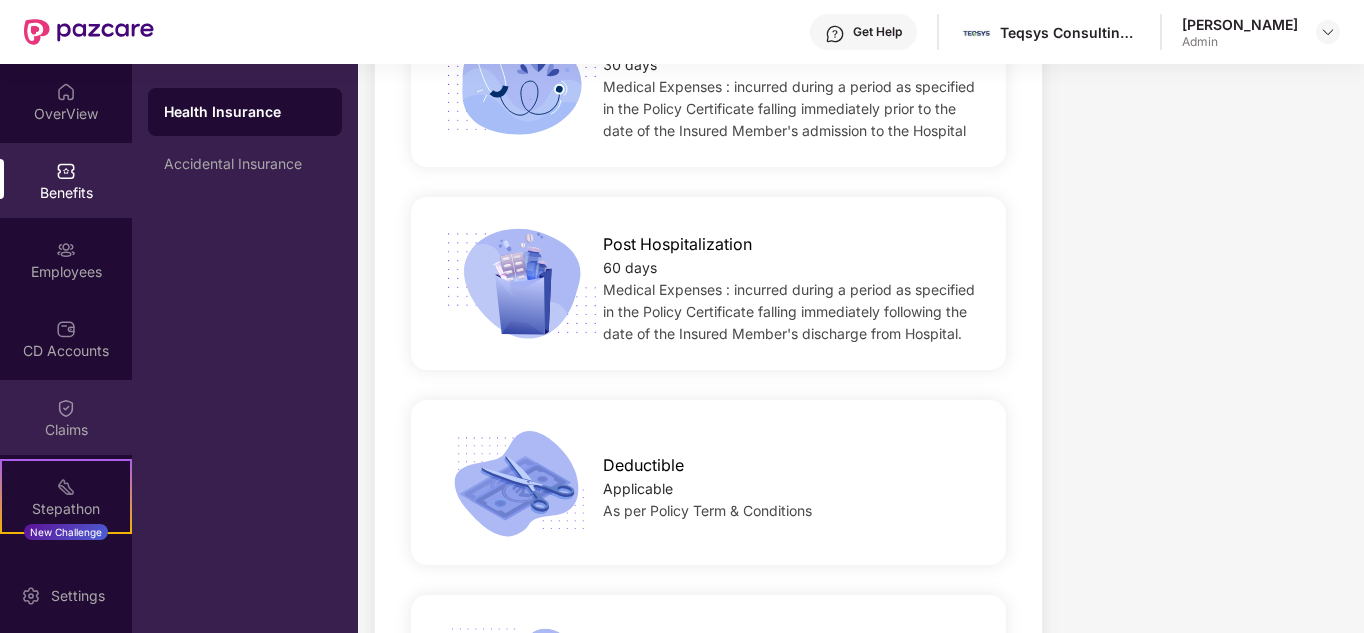 click at bounding box center [66, 408] 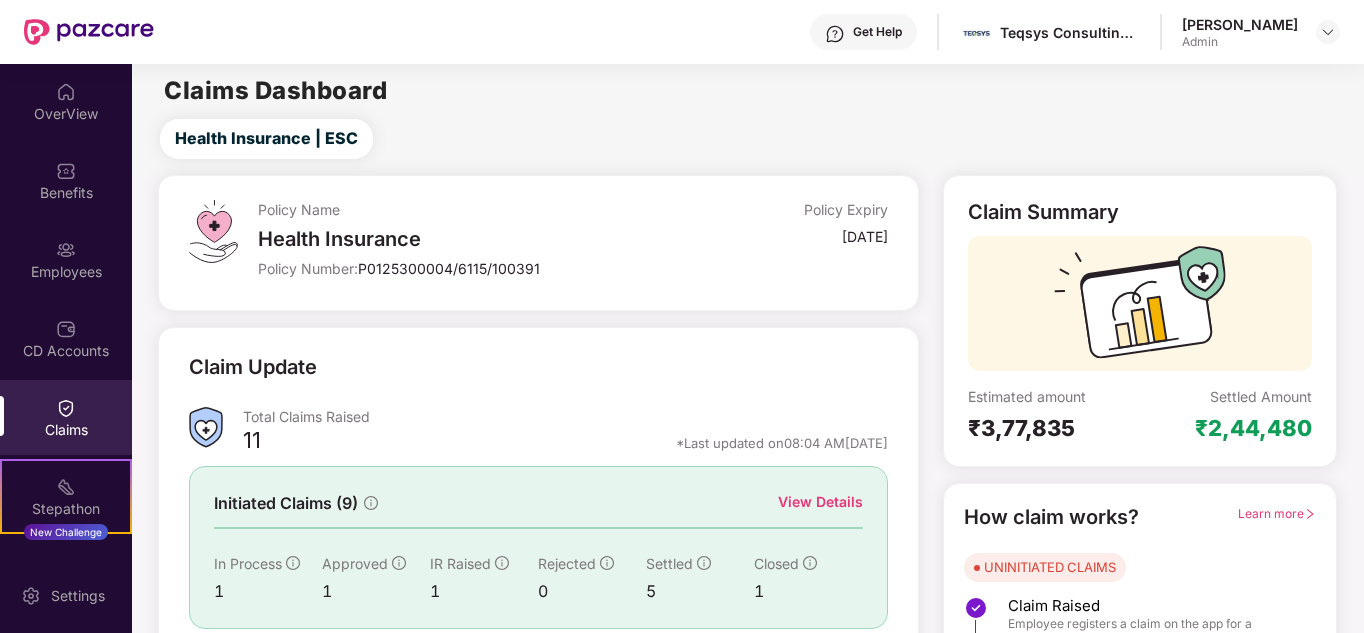 scroll, scrollTop: 0, scrollLeft: 0, axis: both 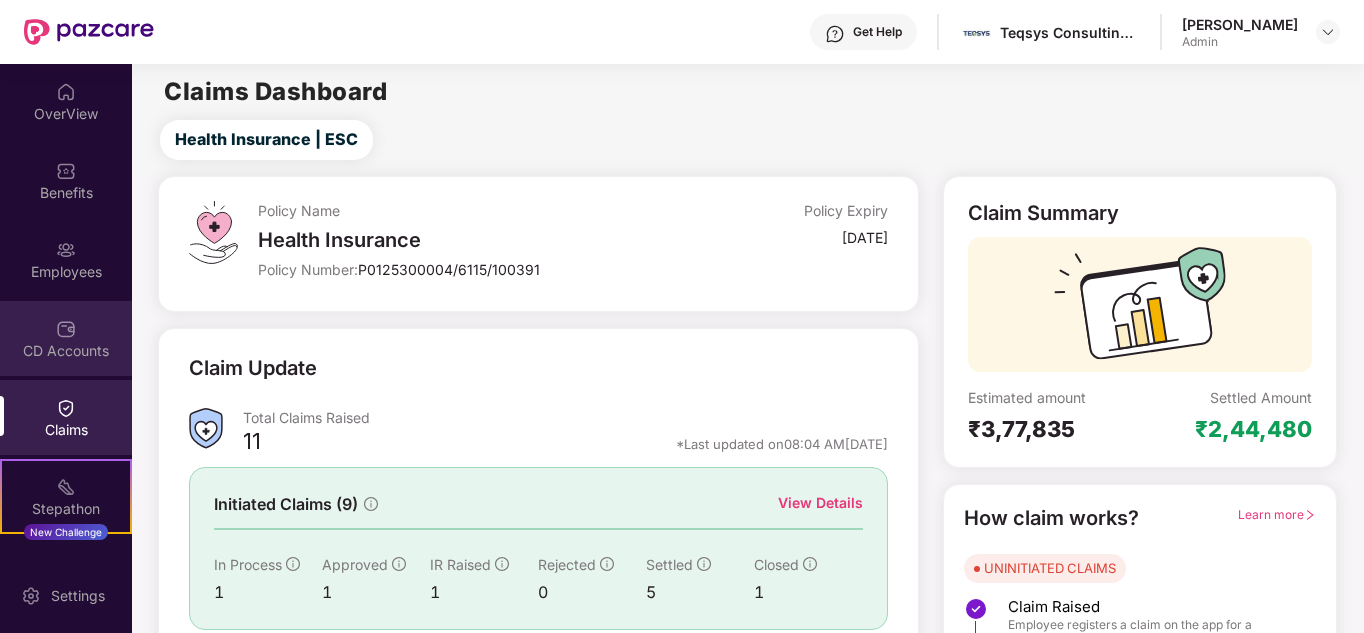click on "CD Accounts" at bounding box center (66, 338) 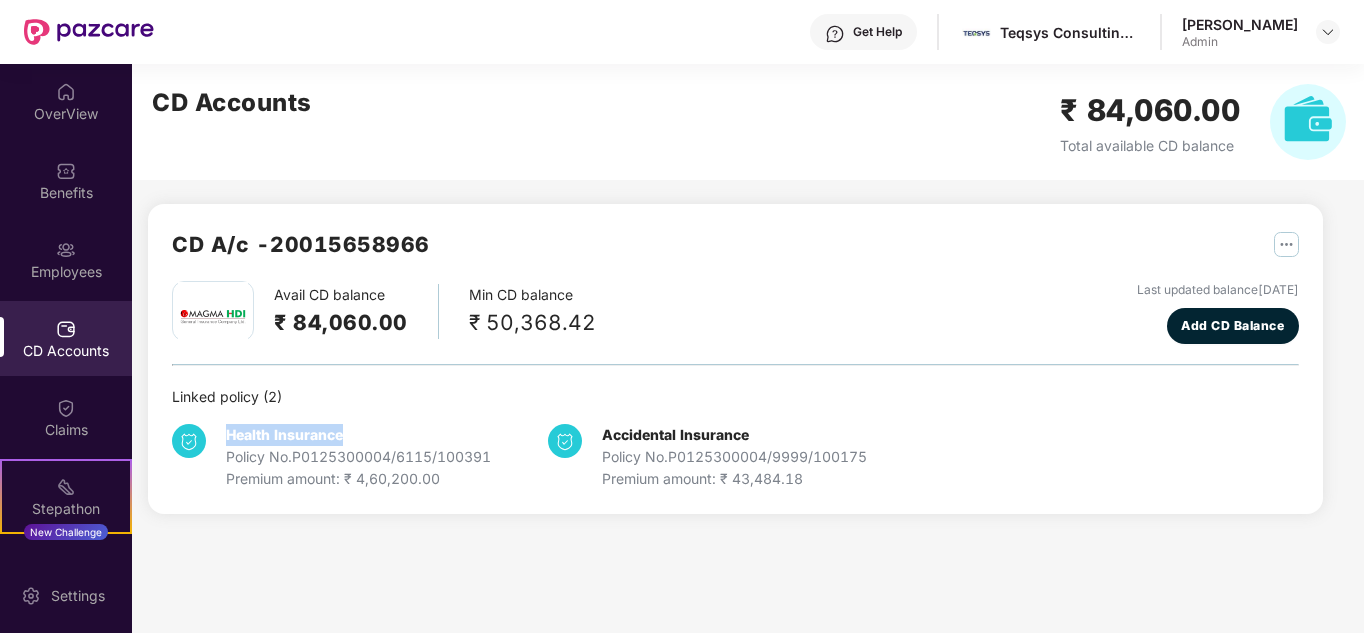 drag, startPoint x: 224, startPoint y: 433, endPoint x: 344, endPoint y: 433, distance: 120 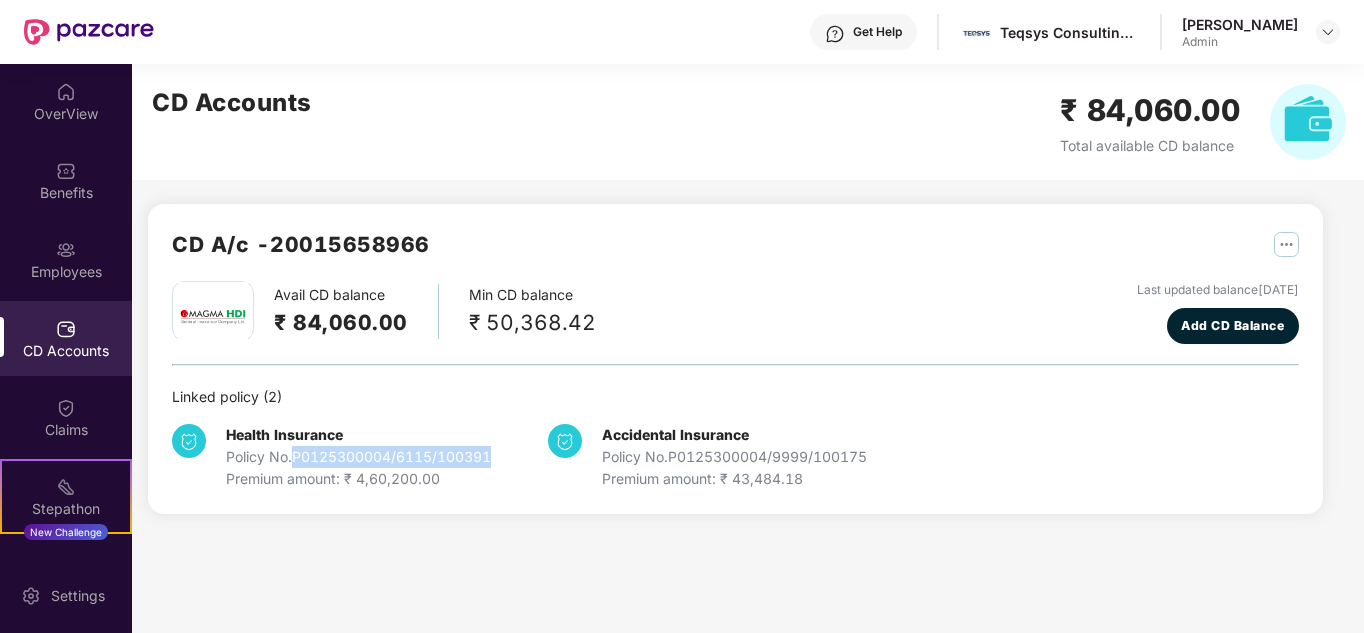 drag, startPoint x: 297, startPoint y: 454, endPoint x: 496, endPoint y: 456, distance: 199.01006 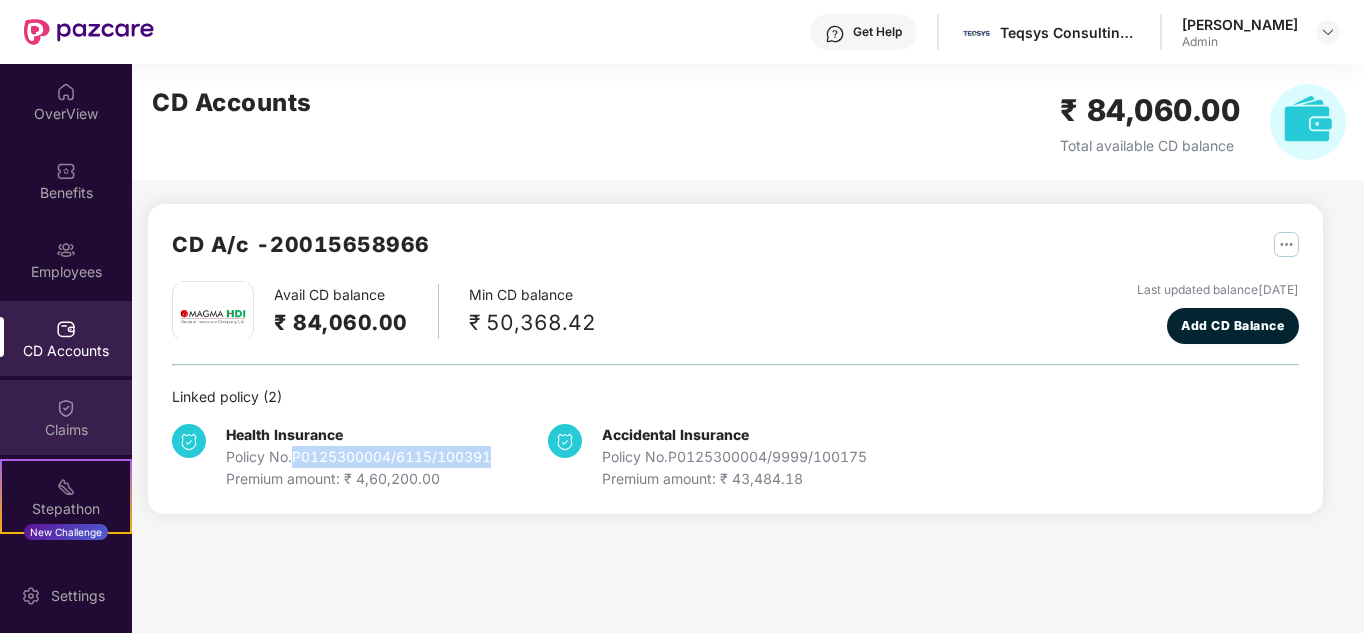 click at bounding box center [66, 408] 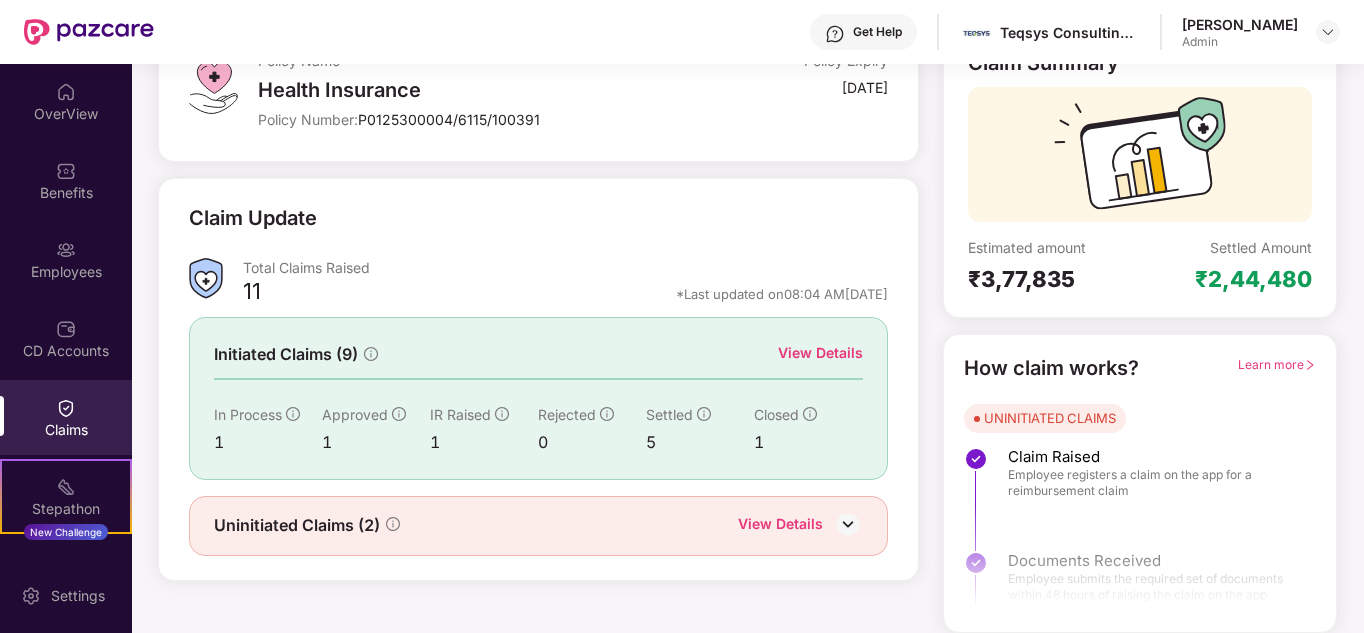 scroll, scrollTop: 0, scrollLeft: 0, axis: both 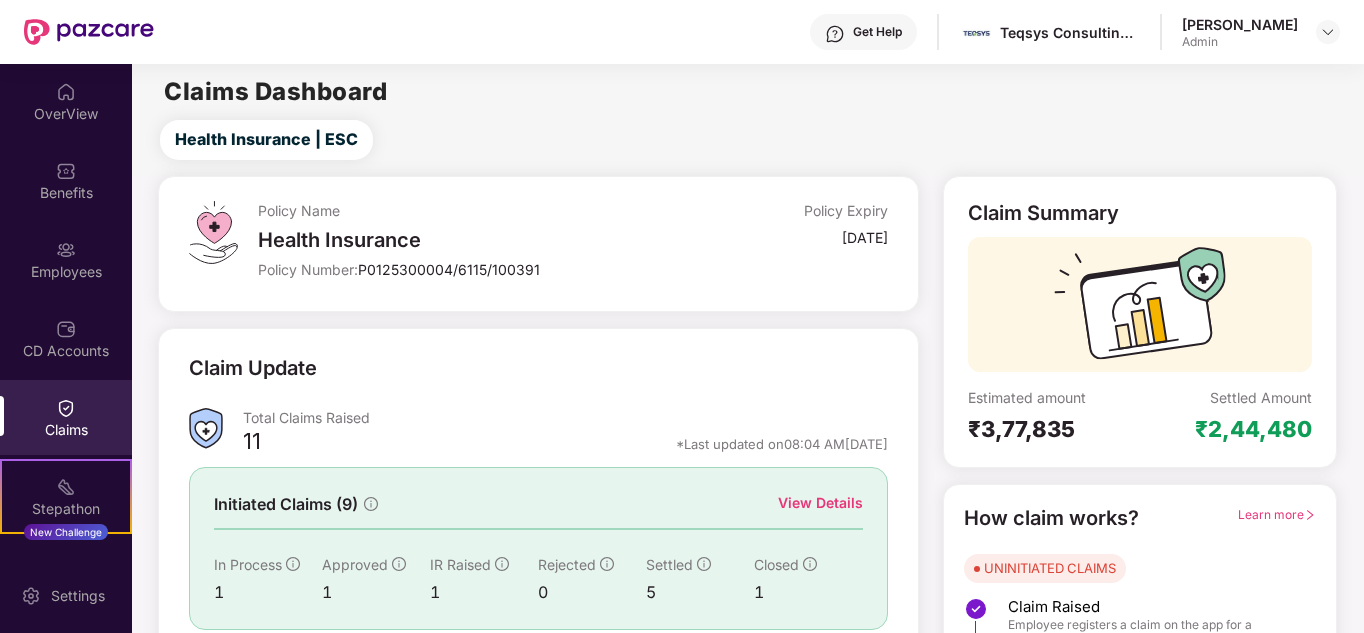 drag, startPoint x: 789, startPoint y: 242, endPoint x: 889, endPoint y: 242, distance: 100 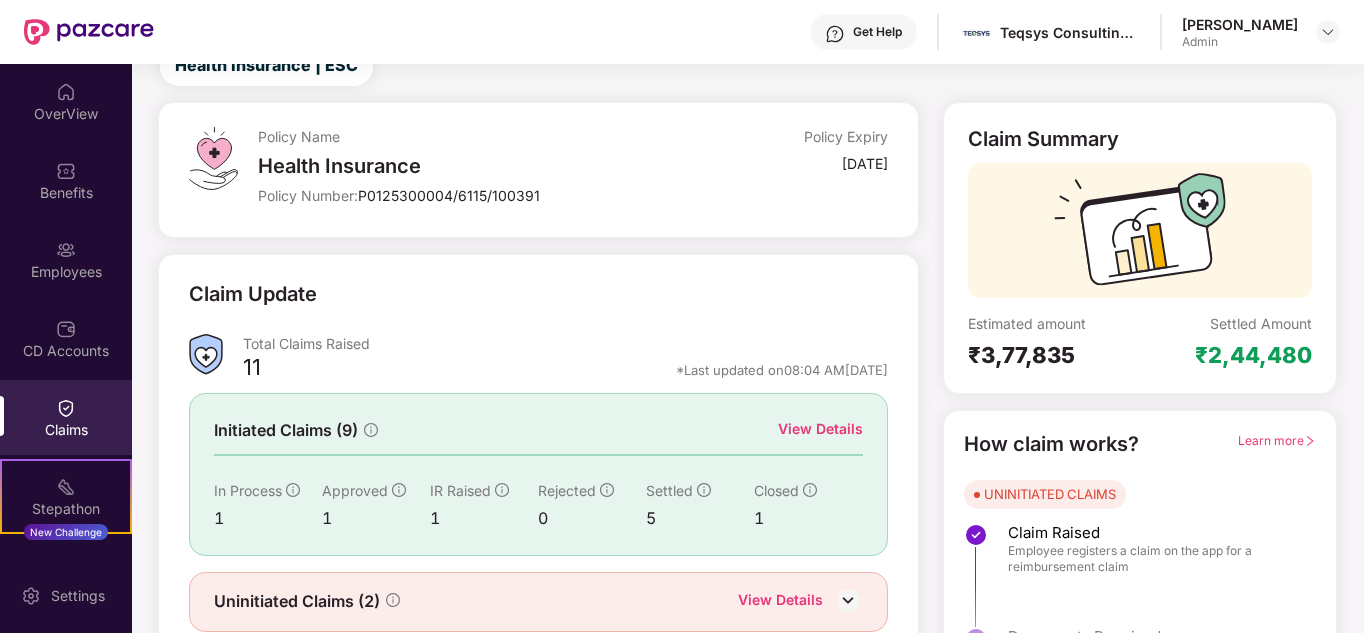 scroll, scrollTop: 150, scrollLeft: 0, axis: vertical 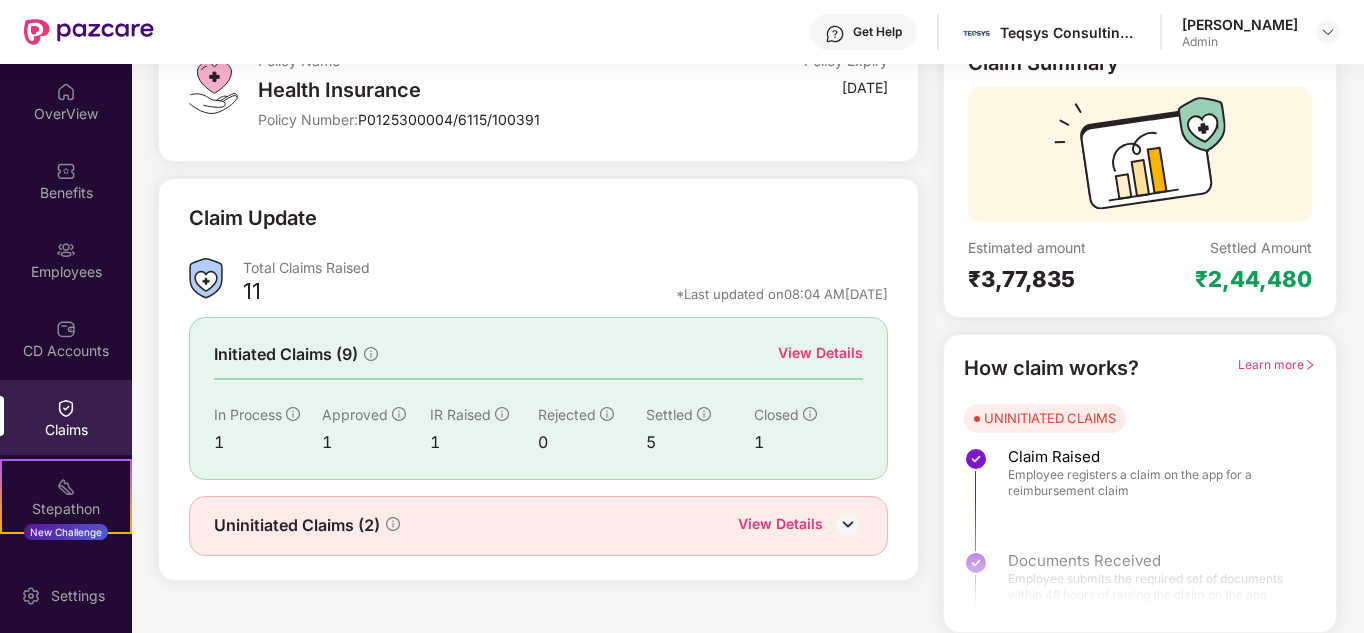 click at bounding box center [66, 408] 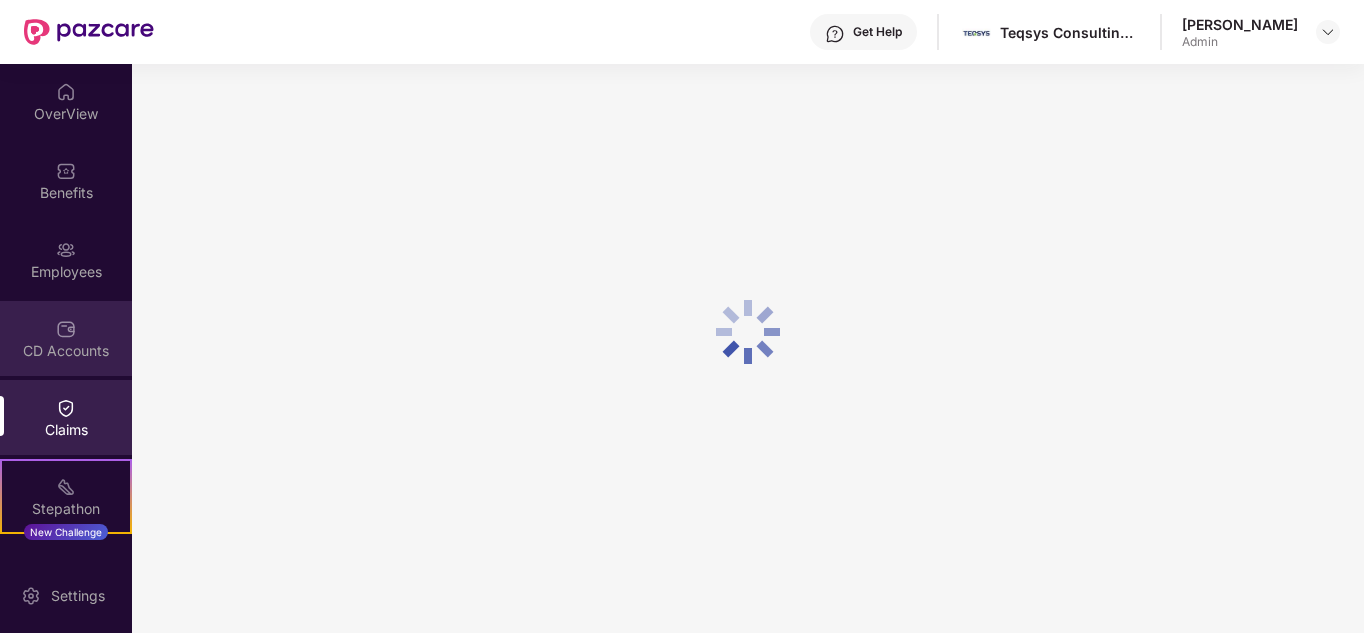scroll, scrollTop: 150, scrollLeft: 0, axis: vertical 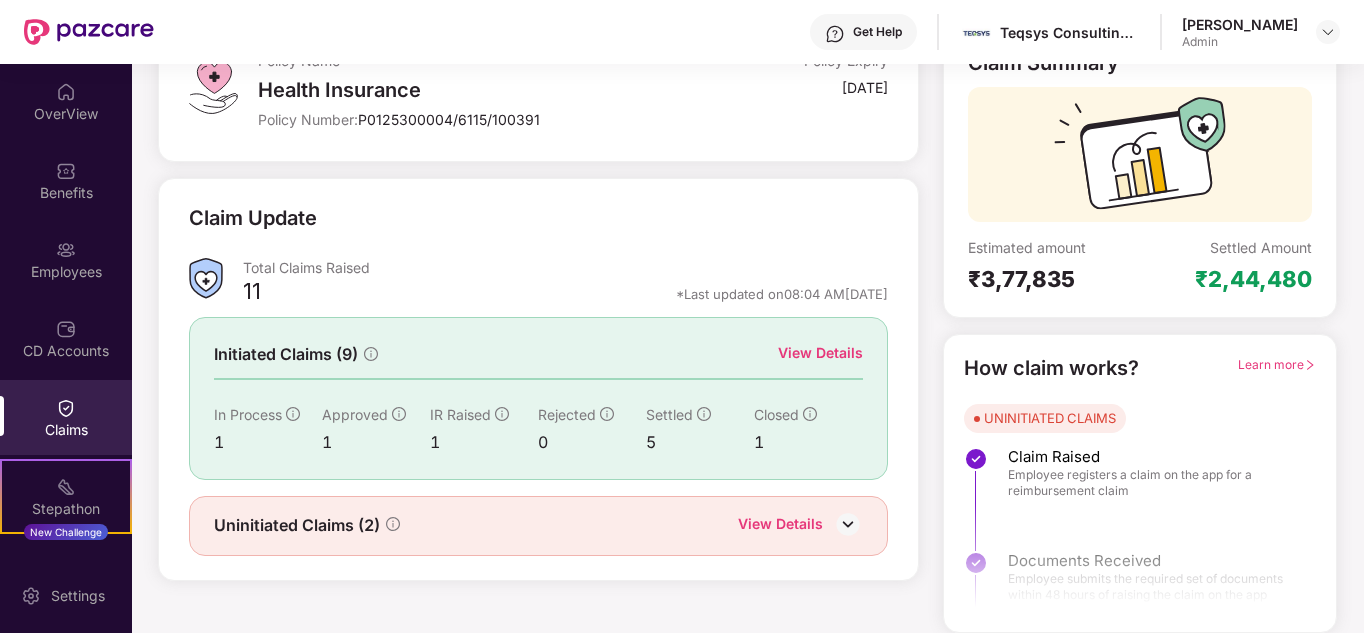 click at bounding box center (66, 329) 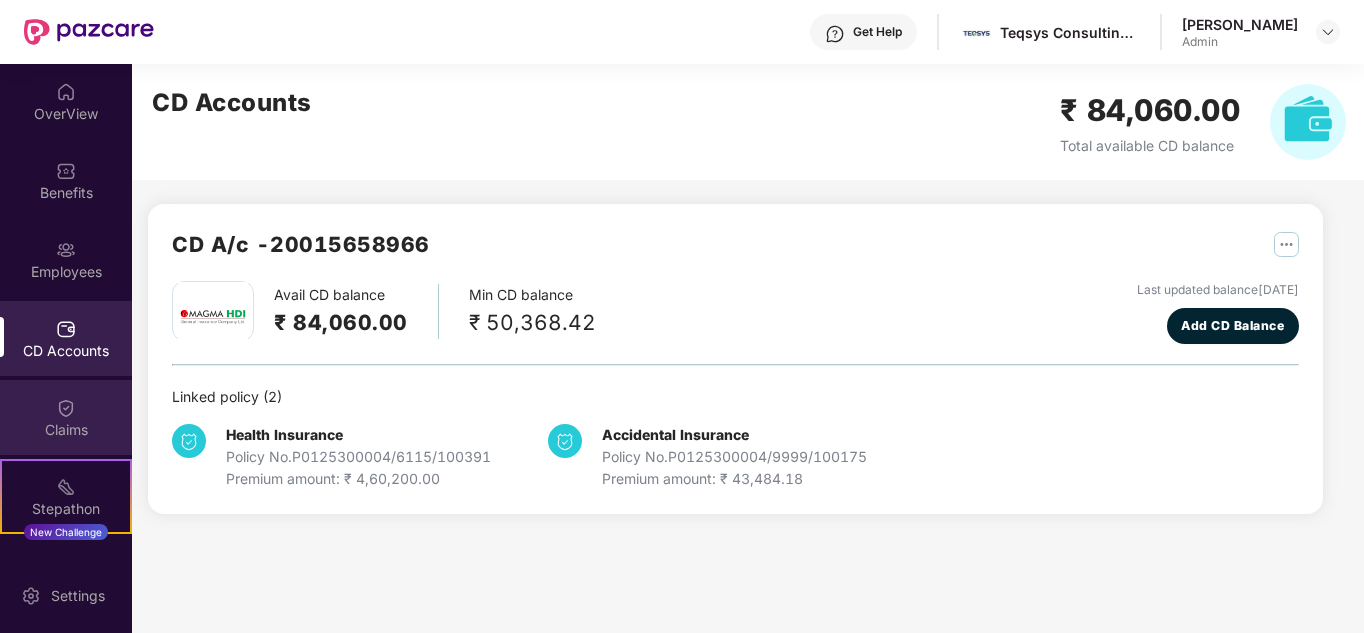 click on "Claims" at bounding box center [66, 430] 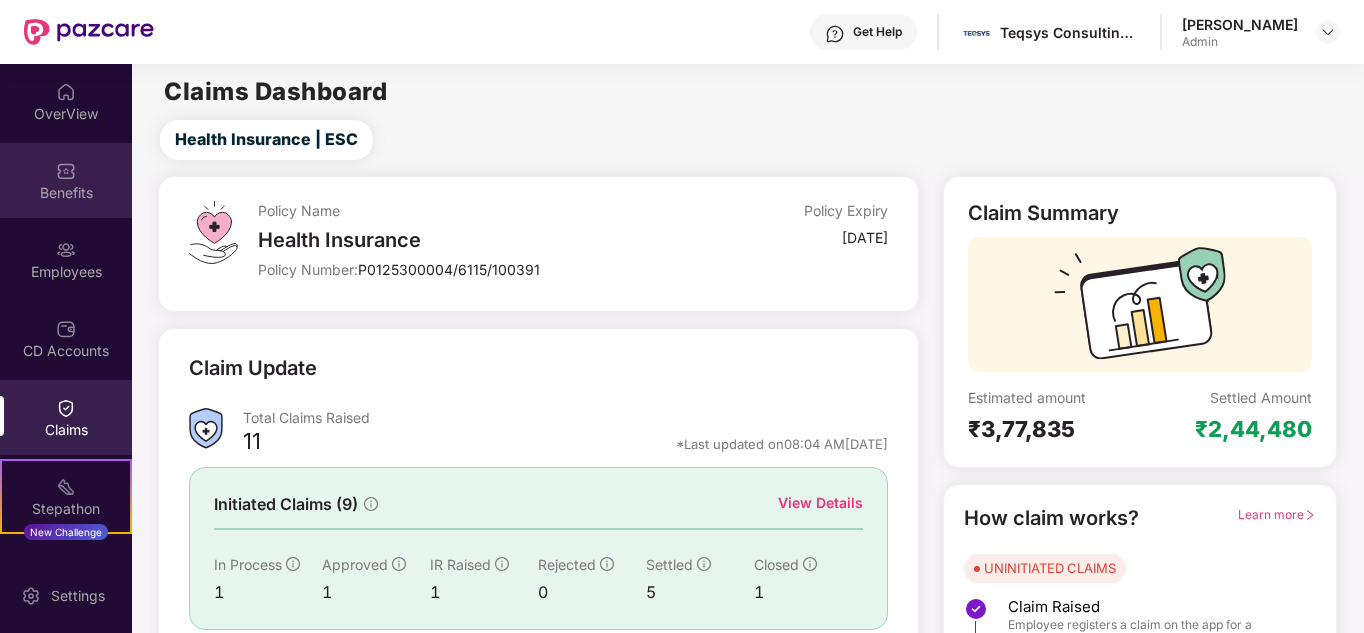 click on "Benefits" at bounding box center (66, 193) 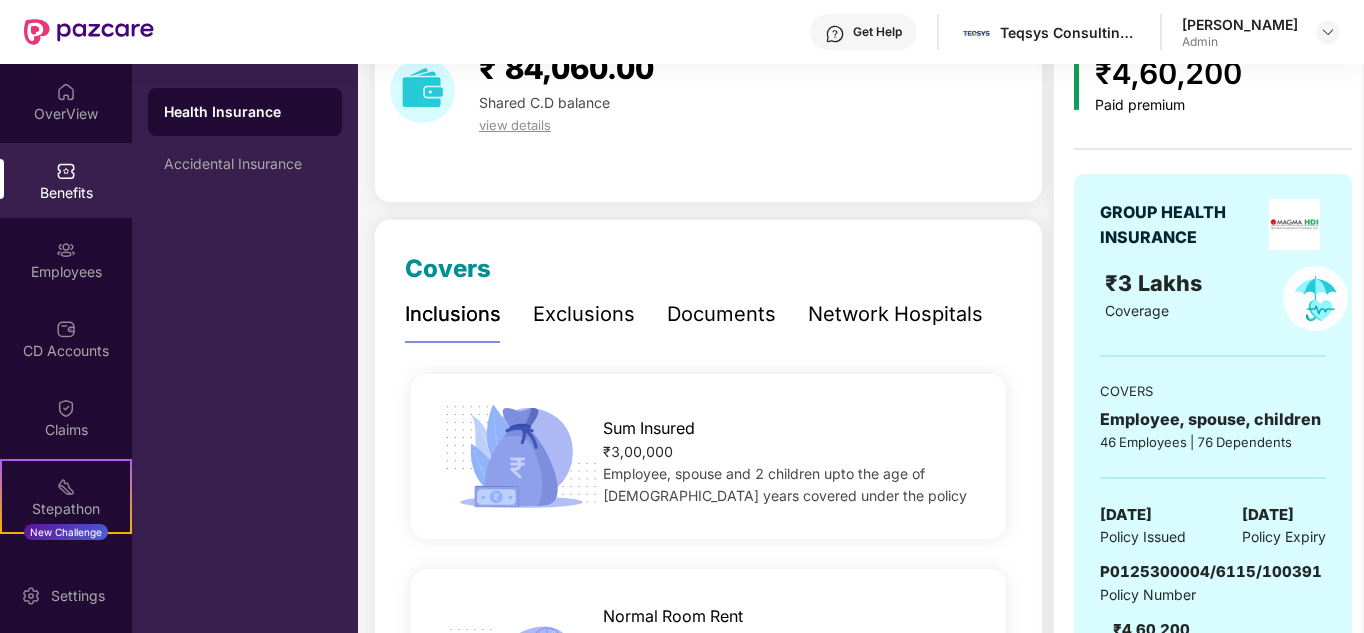 scroll, scrollTop: 0, scrollLeft: 0, axis: both 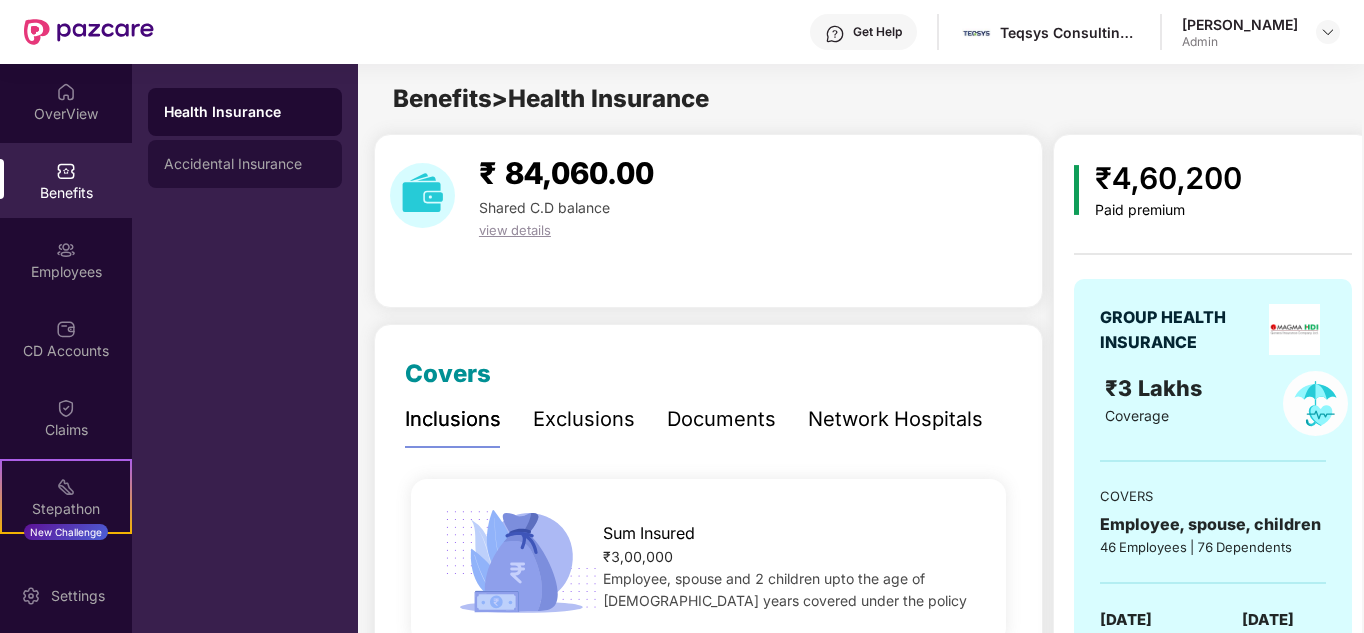 click on "Accidental Insurance" at bounding box center [245, 164] 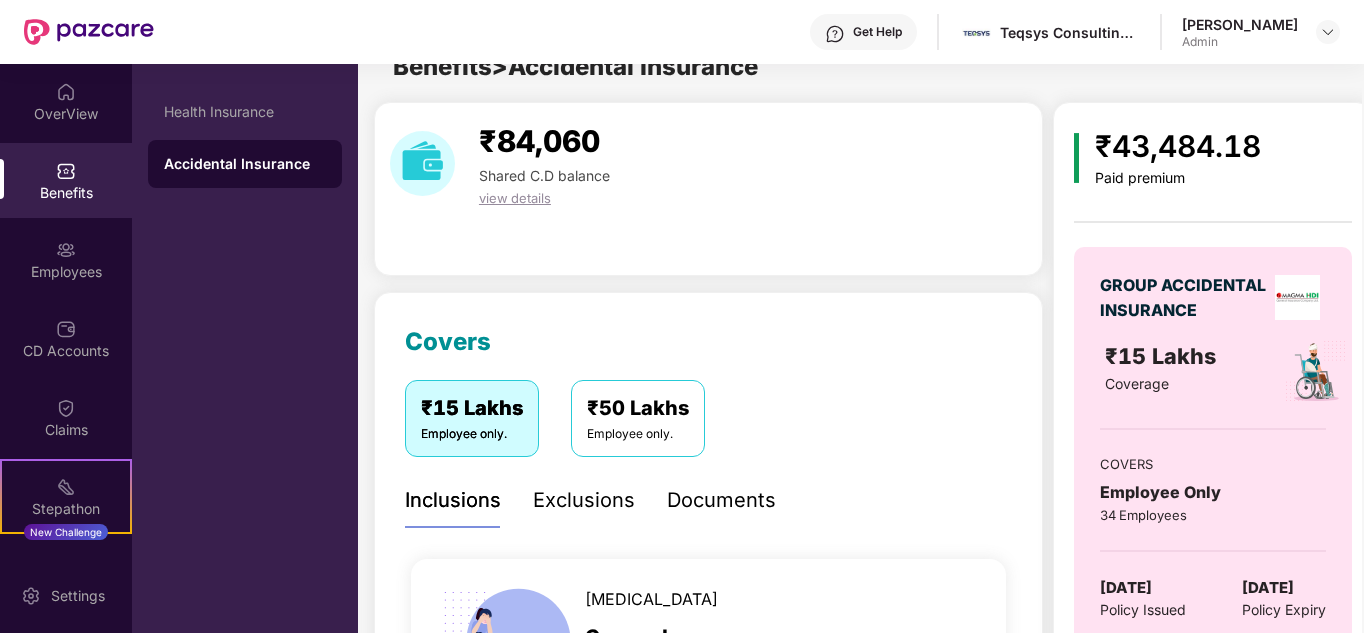 scroll, scrollTop: 0, scrollLeft: 0, axis: both 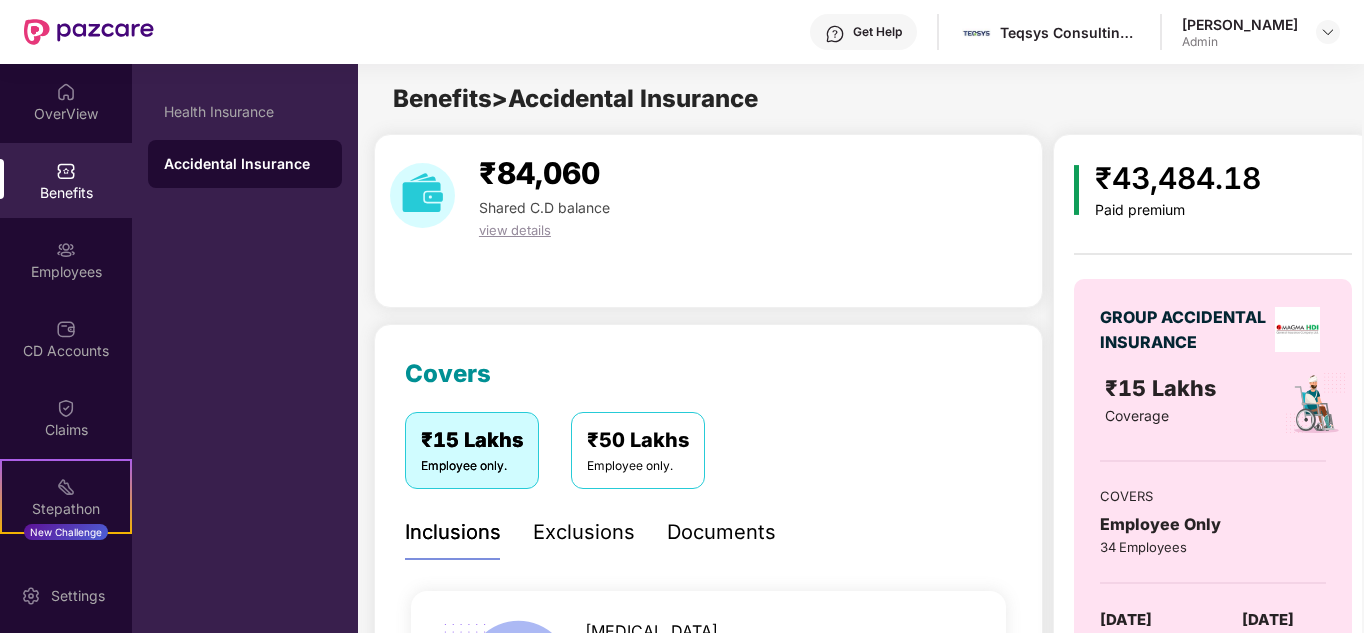 drag, startPoint x: 525, startPoint y: 96, endPoint x: 772, endPoint y: 89, distance: 247.09917 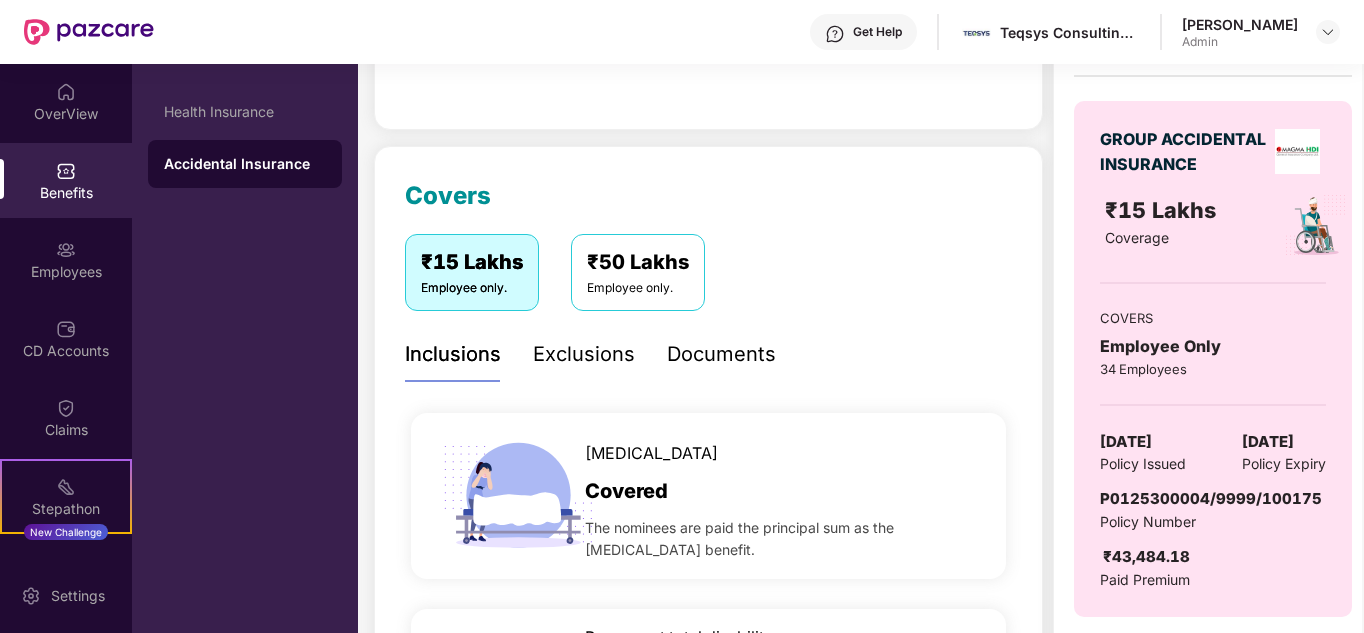 scroll, scrollTop: 200, scrollLeft: 0, axis: vertical 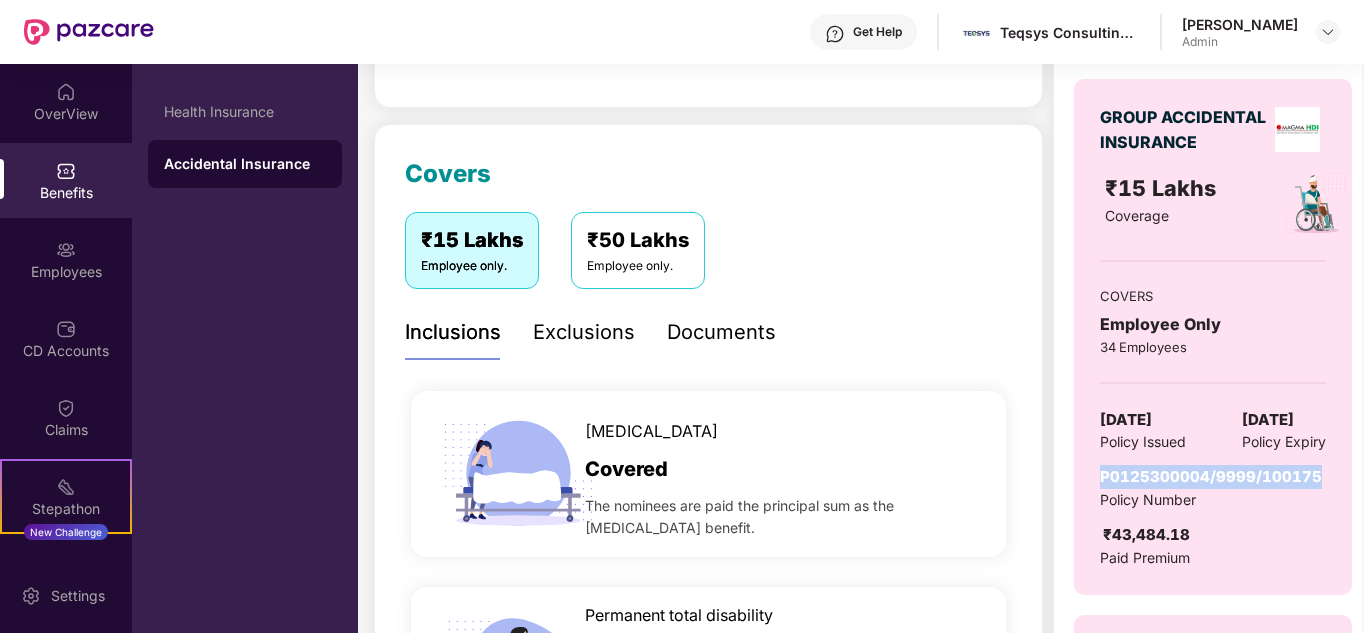 drag, startPoint x: 1102, startPoint y: 472, endPoint x: 1312, endPoint y: 469, distance: 210.02142 